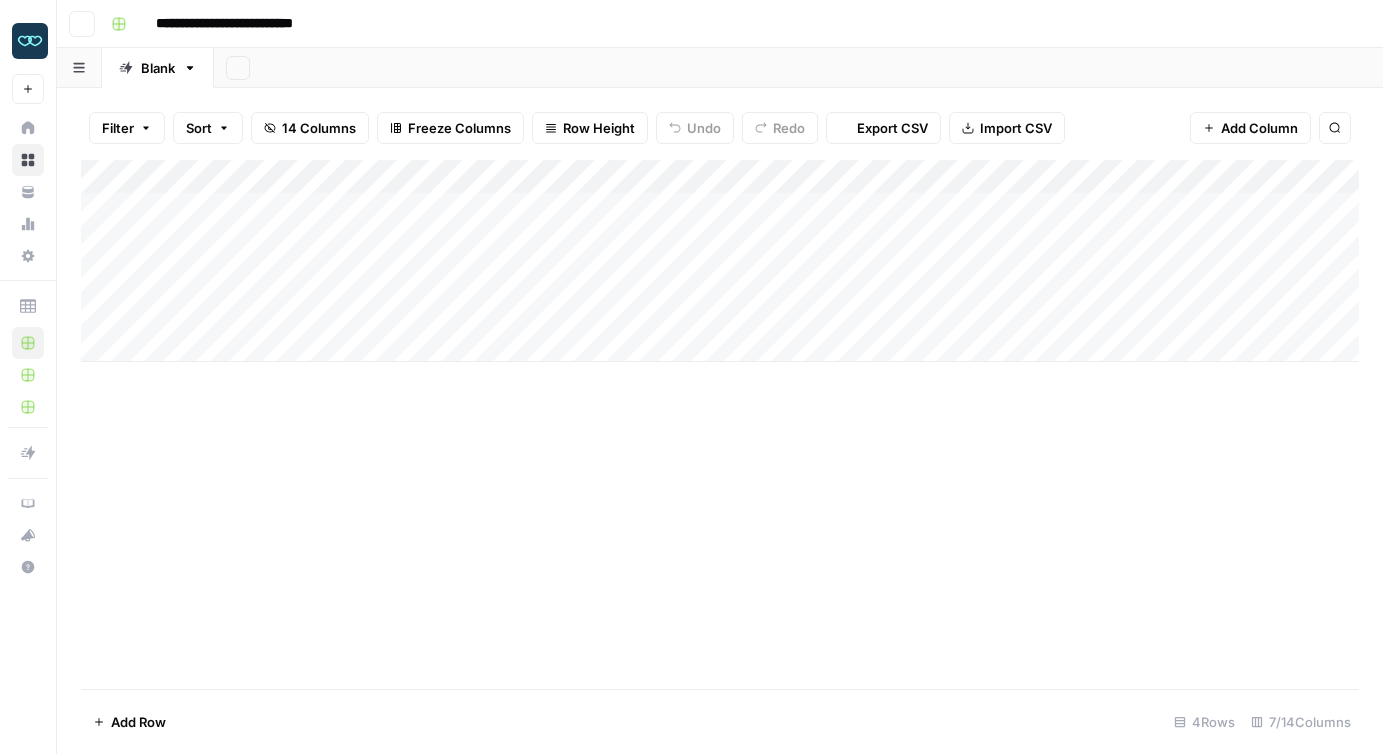 scroll, scrollTop: 0, scrollLeft: 0, axis: both 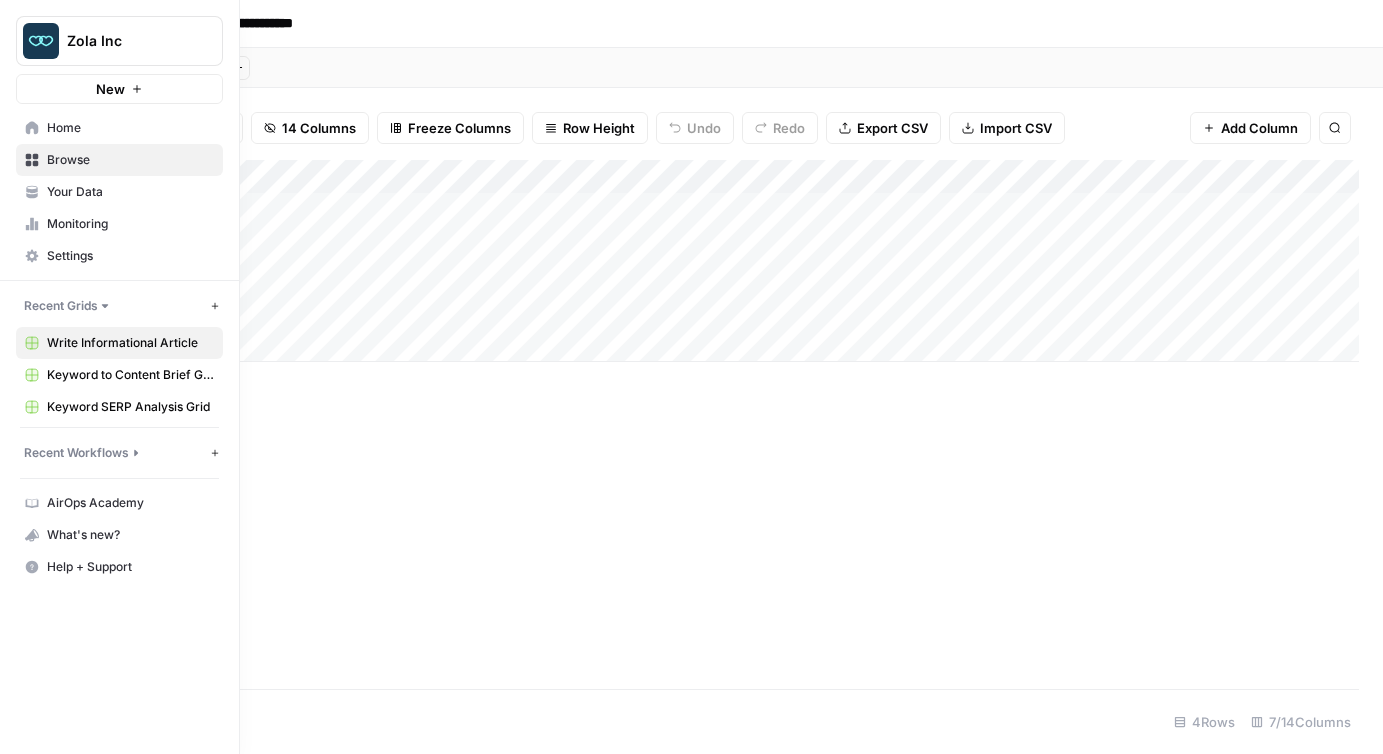 click on "Your Data" at bounding box center (119, 192) 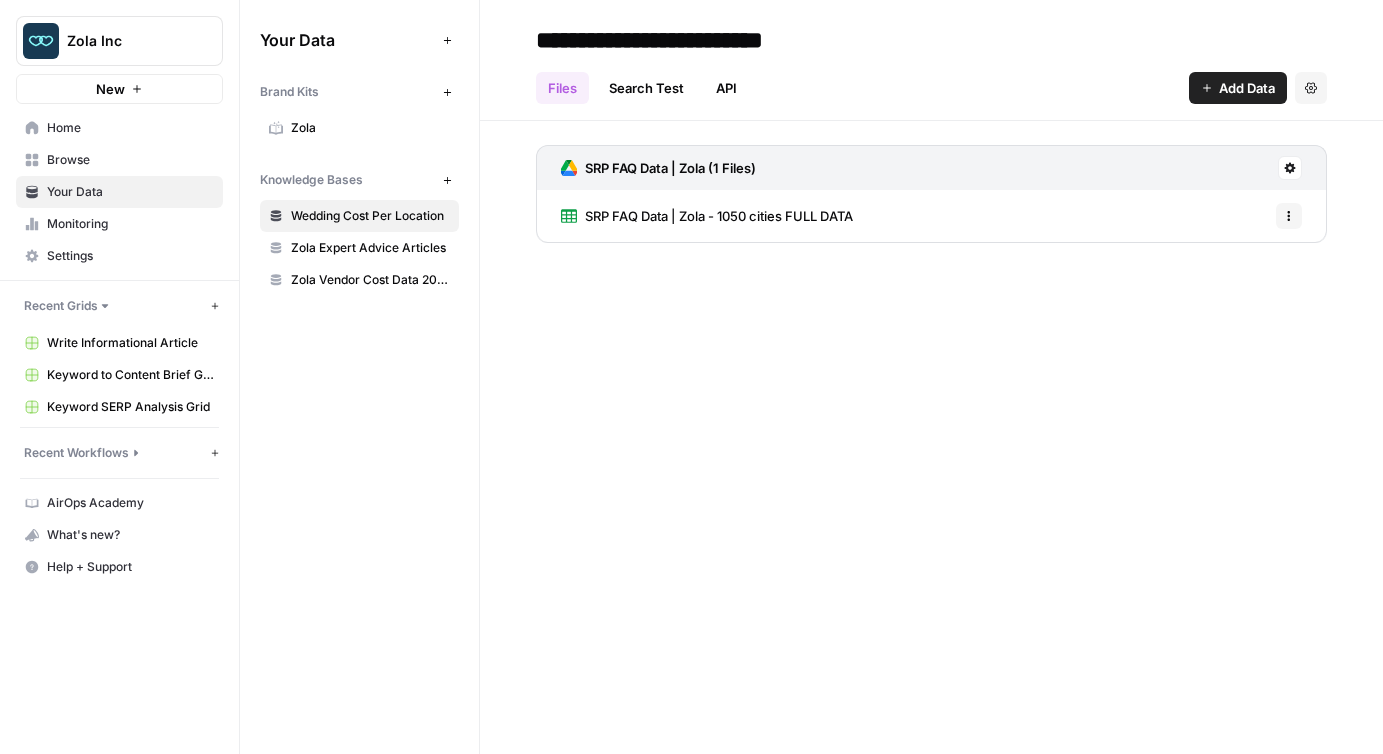 click on "Zola Vendor Cost Data 2025" at bounding box center [370, 280] 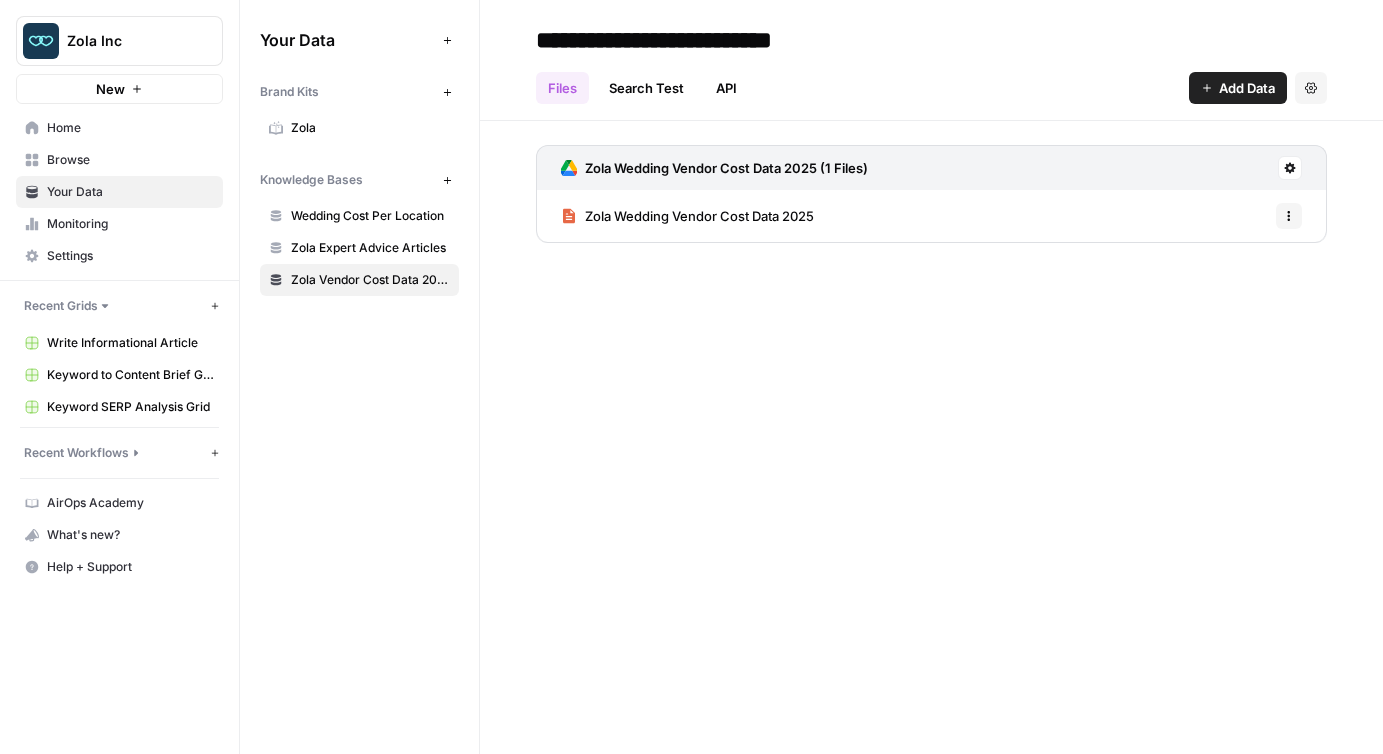 click on "Zola Wedding Vendor Cost Data 2025" at bounding box center (699, 216) 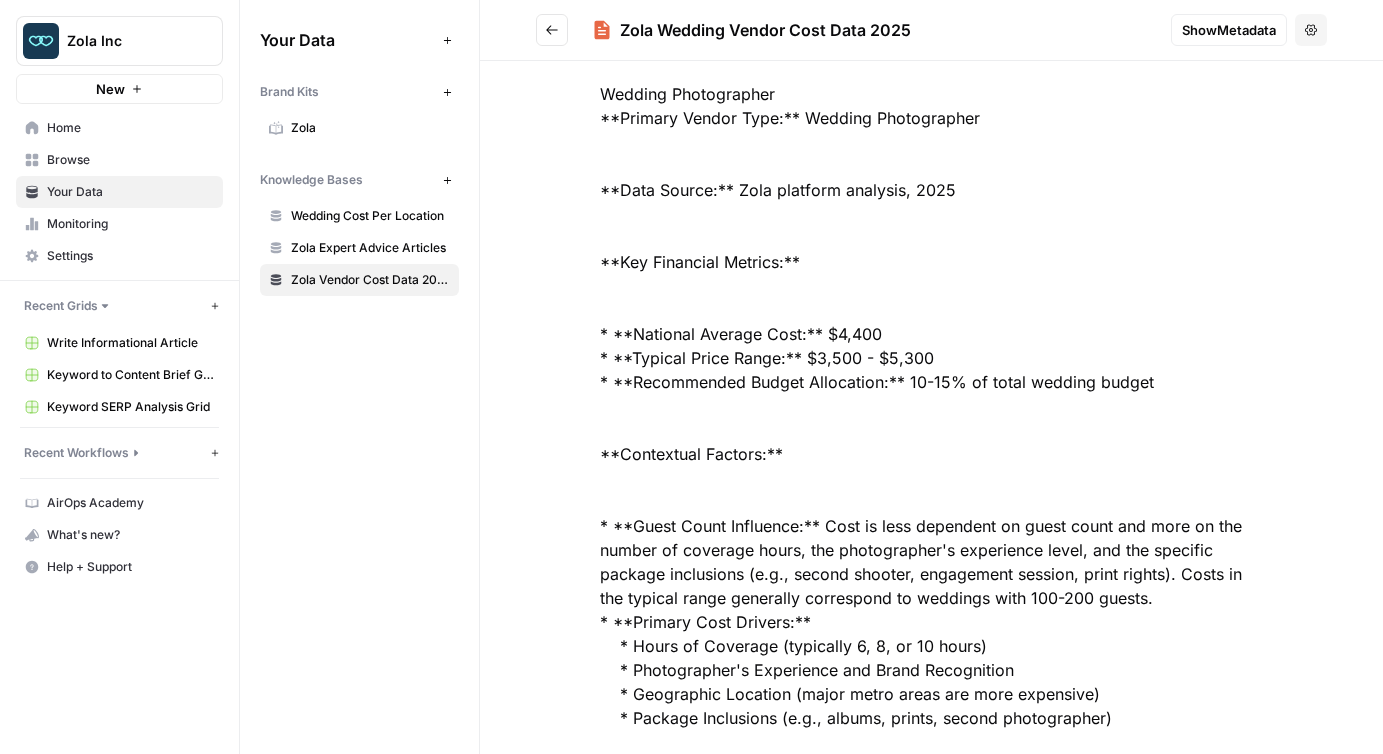 scroll, scrollTop: 0, scrollLeft: 0, axis: both 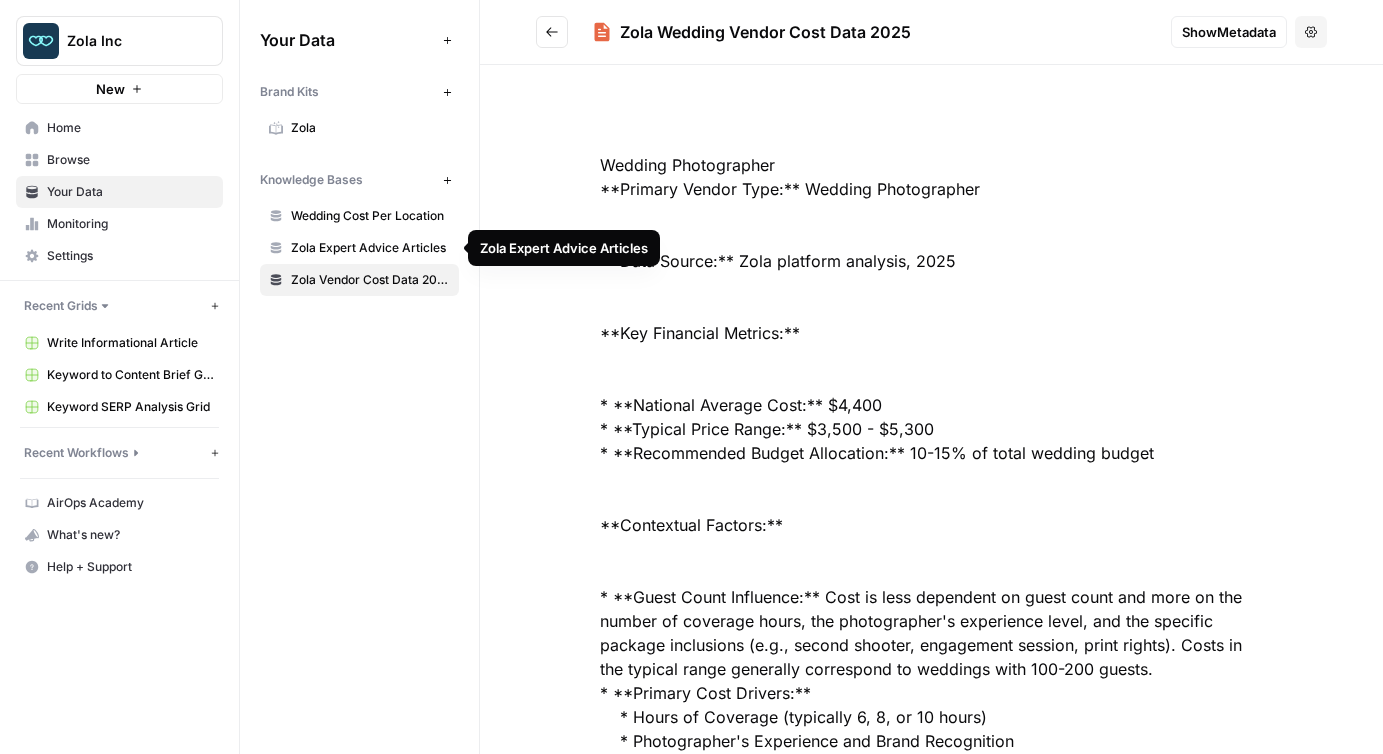 click on "Zola Expert Advice Articles" at bounding box center (370, 248) 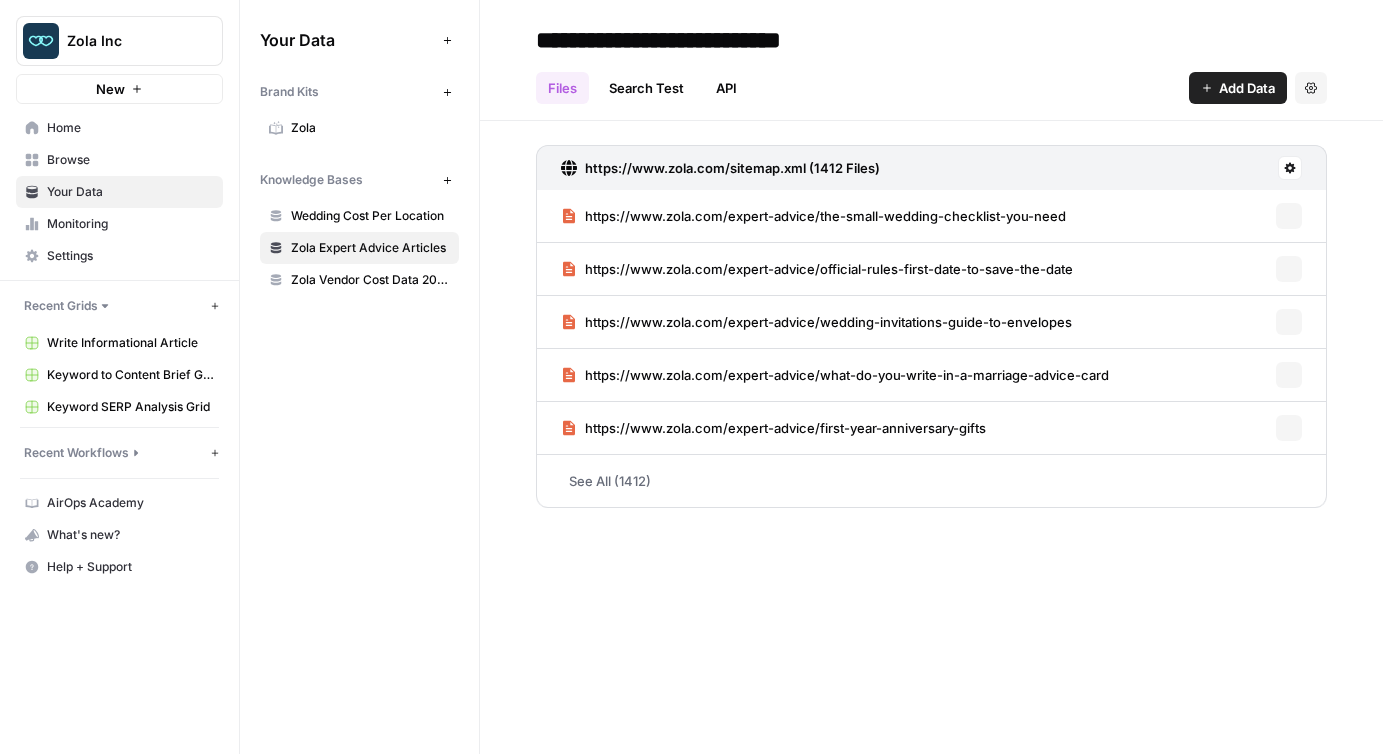 click on "Wedding Cost Per Location" at bounding box center (370, 216) 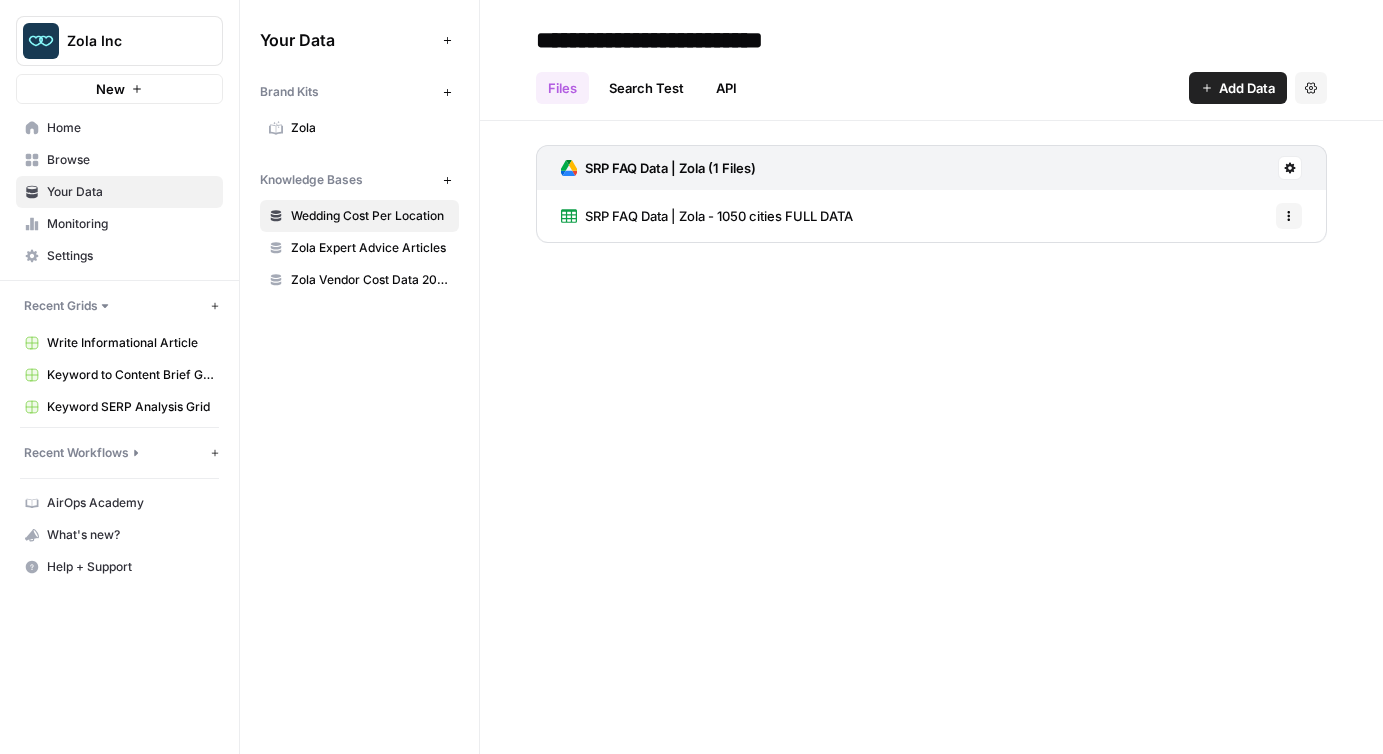 click on "SRP FAQ Data | Zola - 1050 cities FULL DATA" at bounding box center [719, 216] 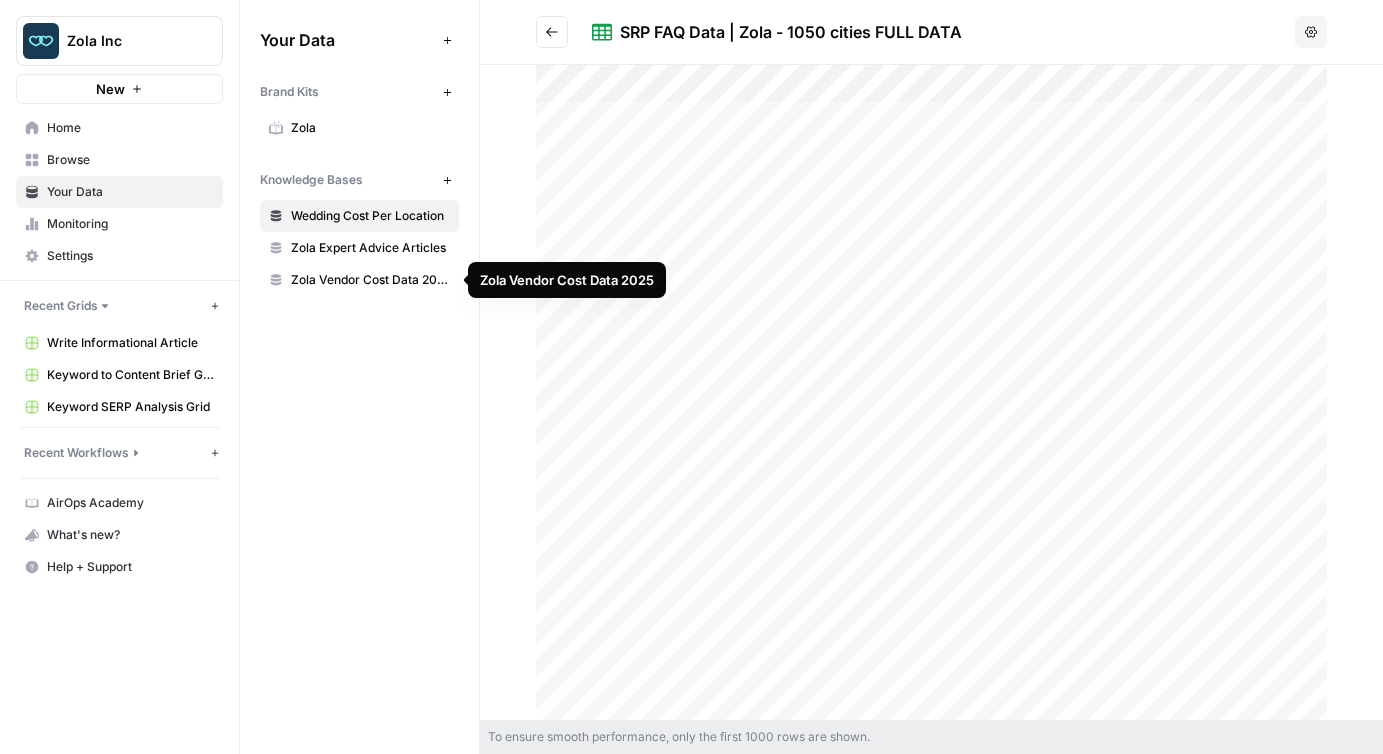 click on "Zola Vendor Cost Data 2025" at bounding box center [370, 280] 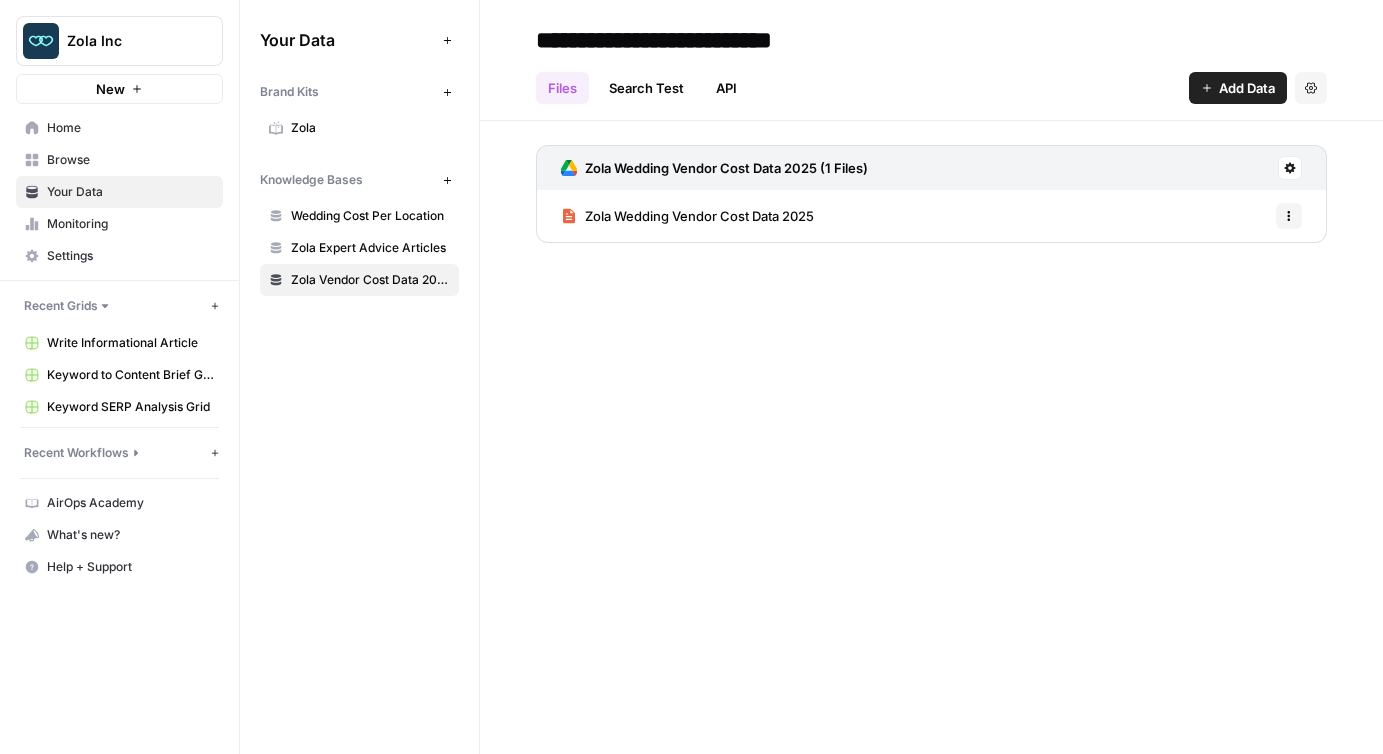 click on "Zola Wedding Vendor Cost Data 2025" at bounding box center (699, 216) 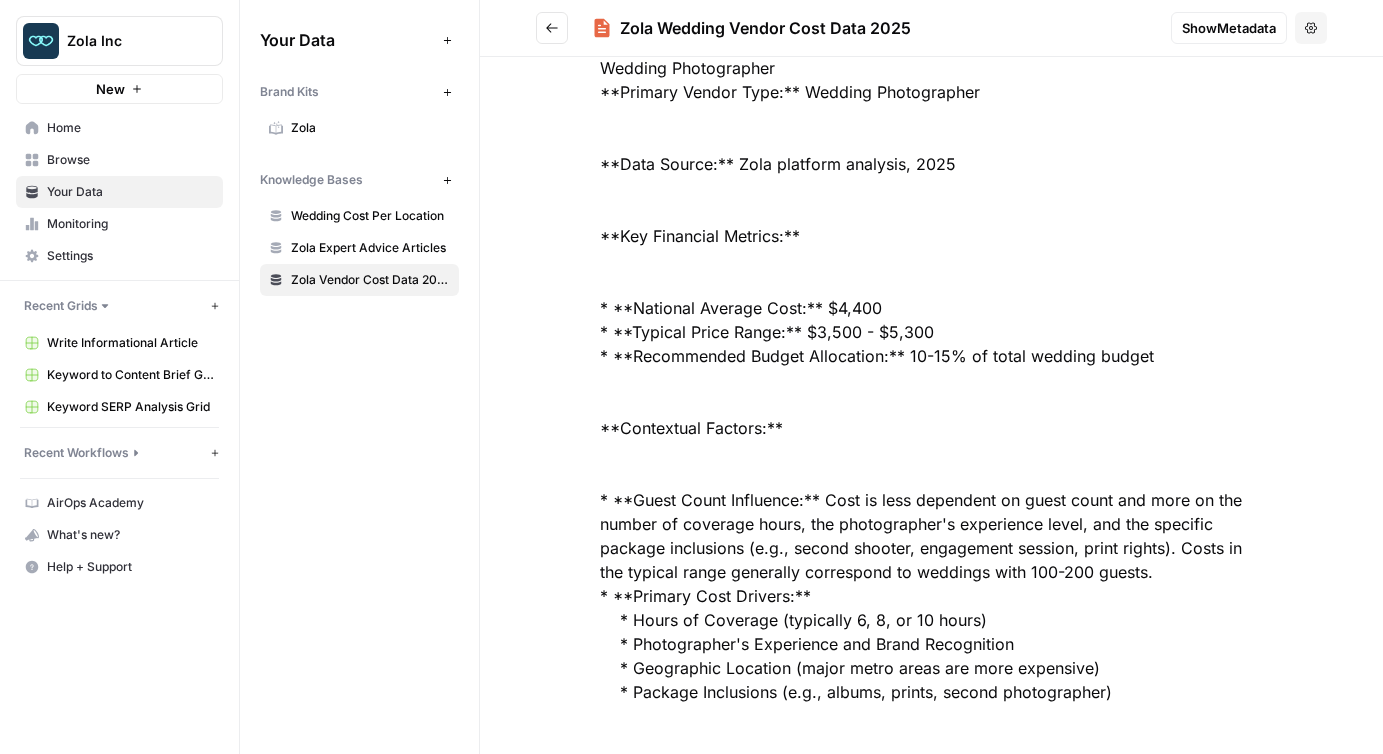 scroll, scrollTop: 0, scrollLeft: 0, axis: both 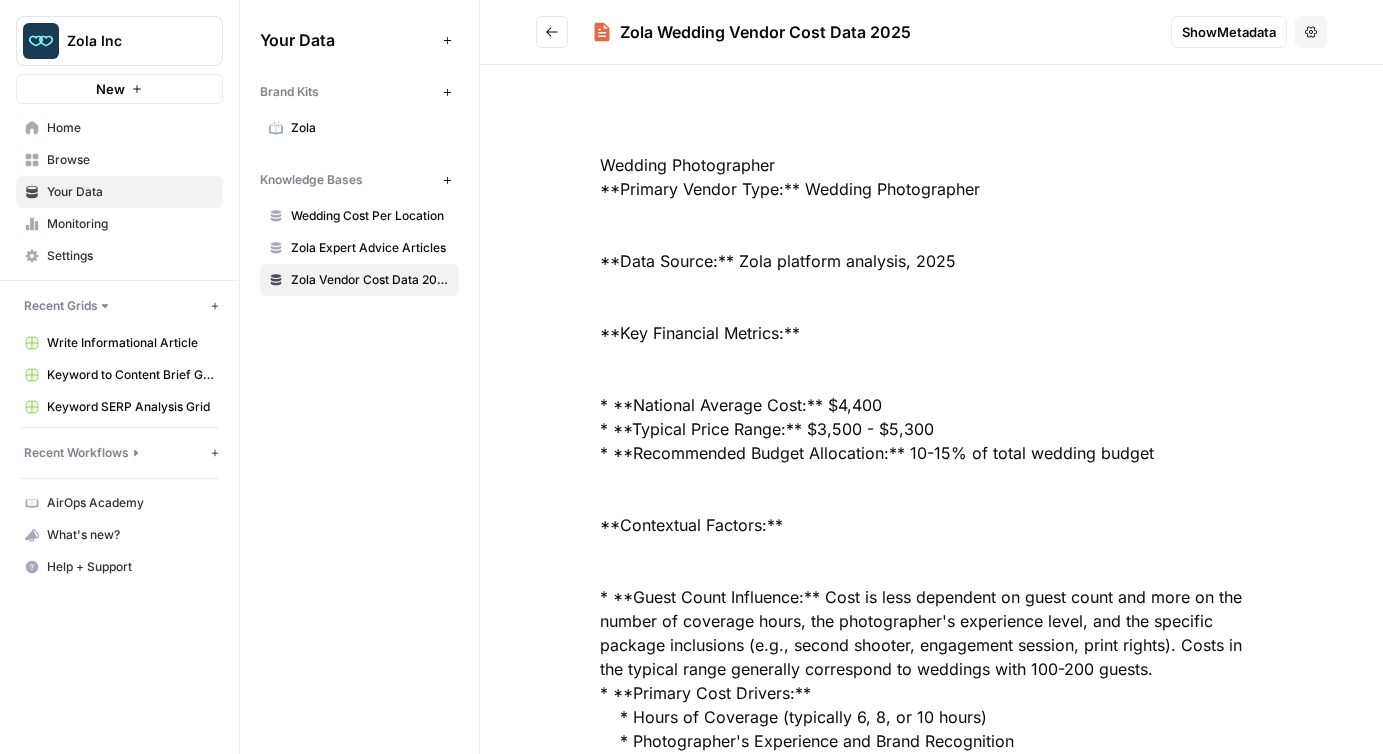 drag, startPoint x: 740, startPoint y: 263, endPoint x: 983, endPoint y: 260, distance: 243.01852 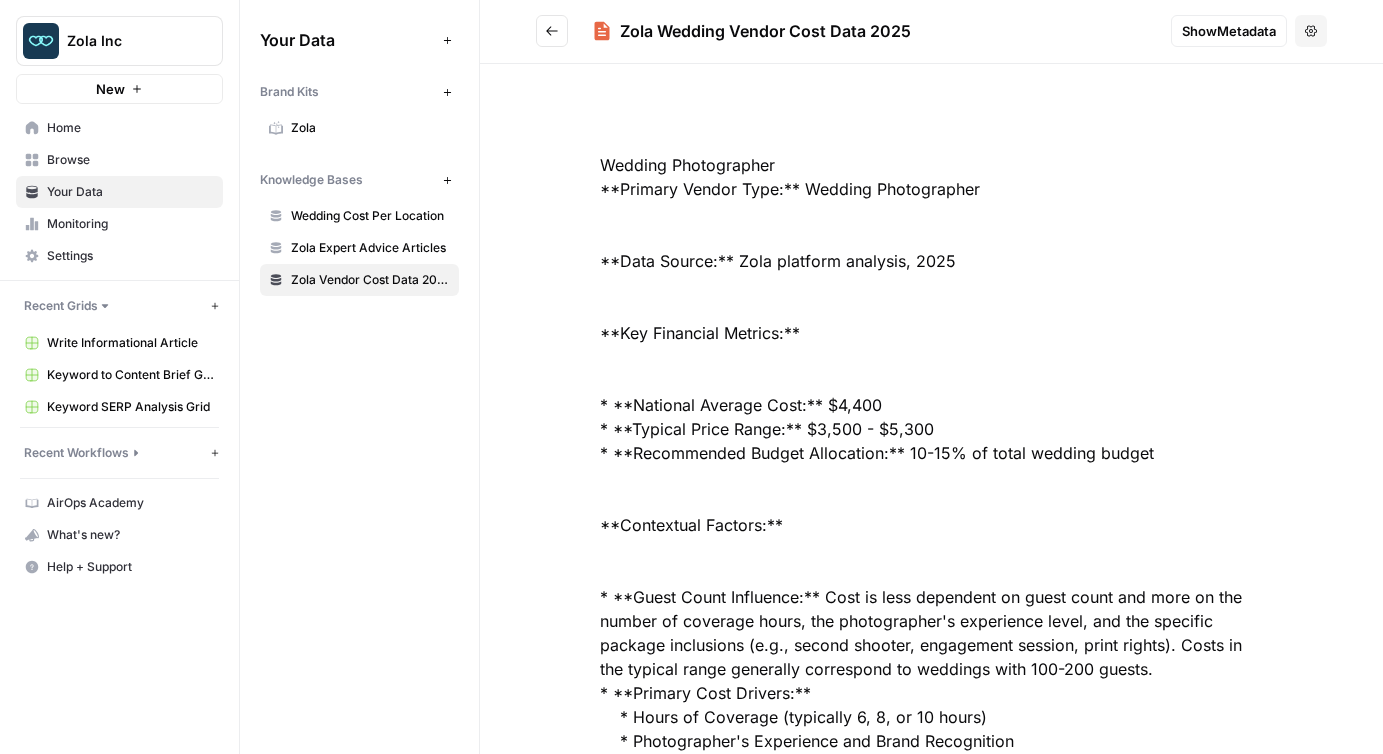 scroll, scrollTop: 77, scrollLeft: 0, axis: vertical 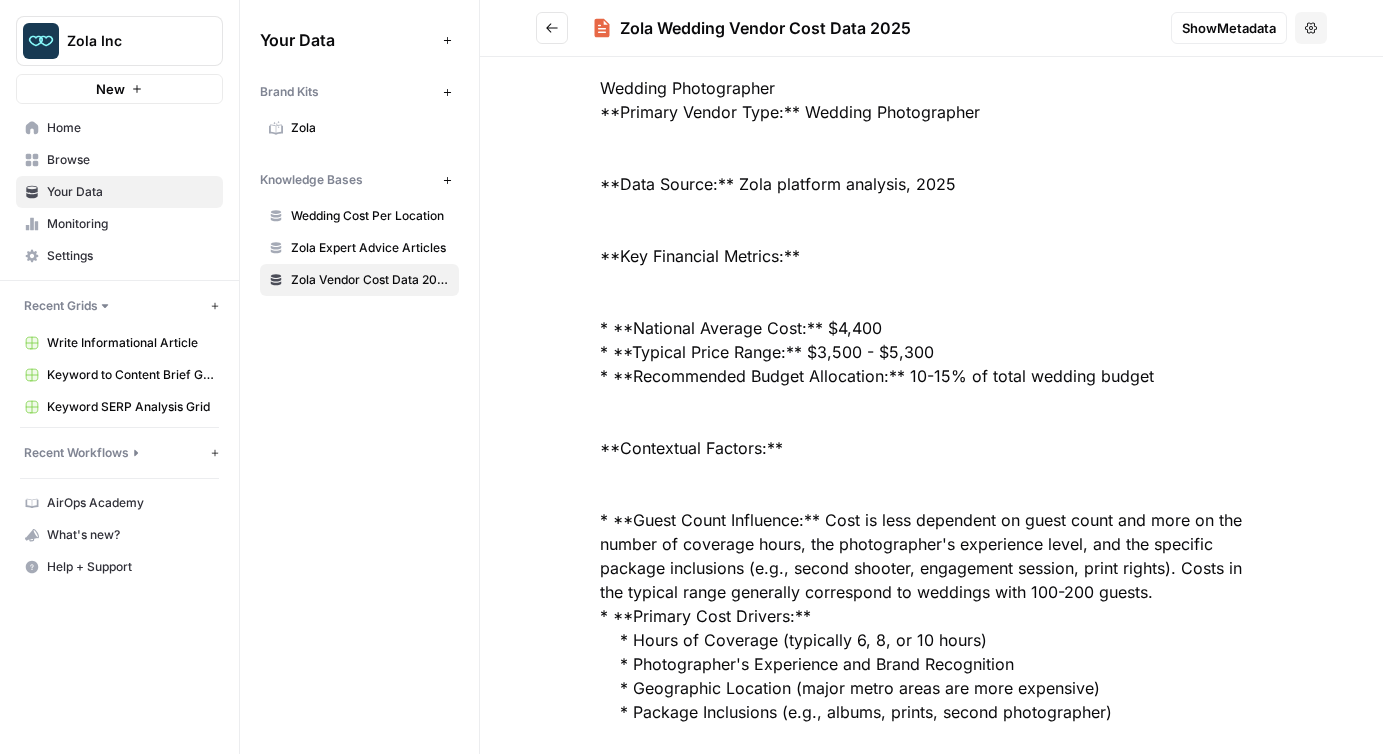 drag, startPoint x: 600, startPoint y: 324, endPoint x: 962, endPoint y: 330, distance: 362.0497 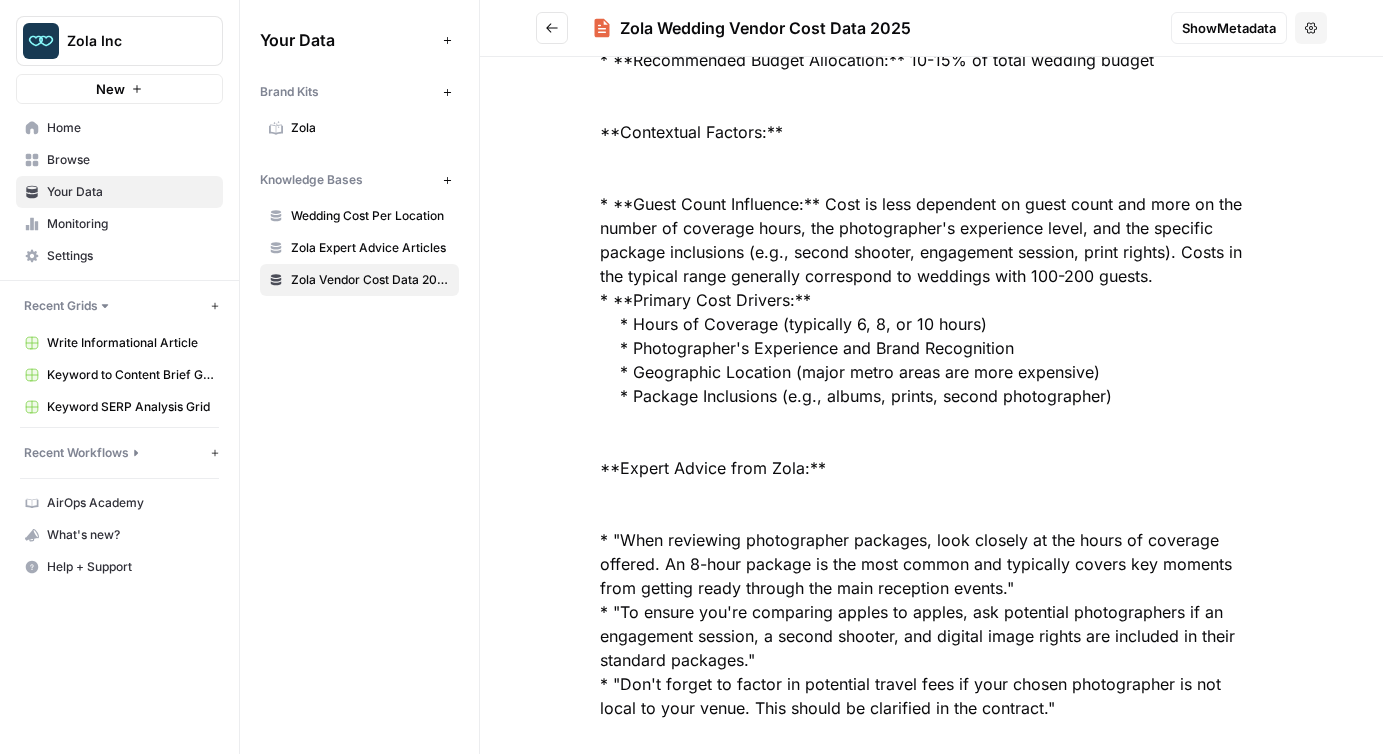 scroll, scrollTop: 413, scrollLeft: 0, axis: vertical 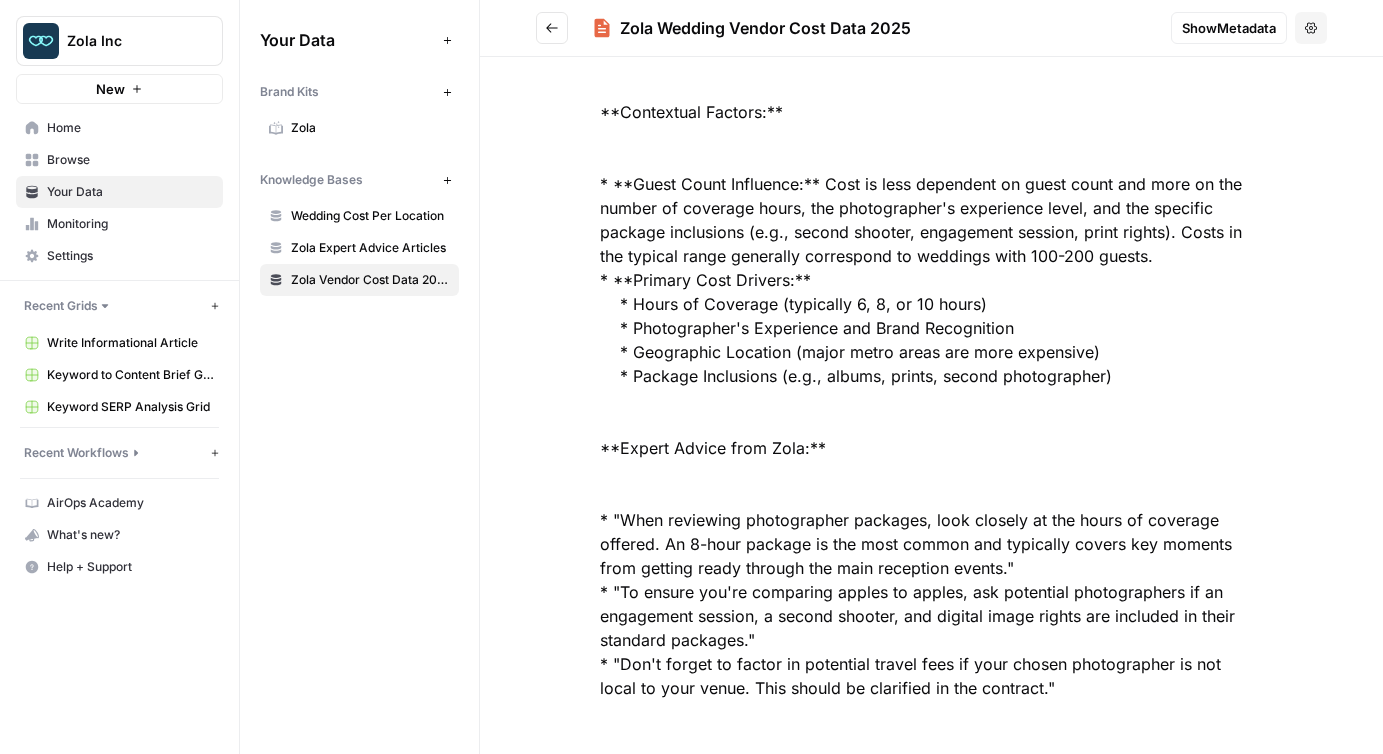 drag, startPoint x: 602, startPoint y: 113, endPoint x: 1163, endPoint y: 371, distance: 617.4828 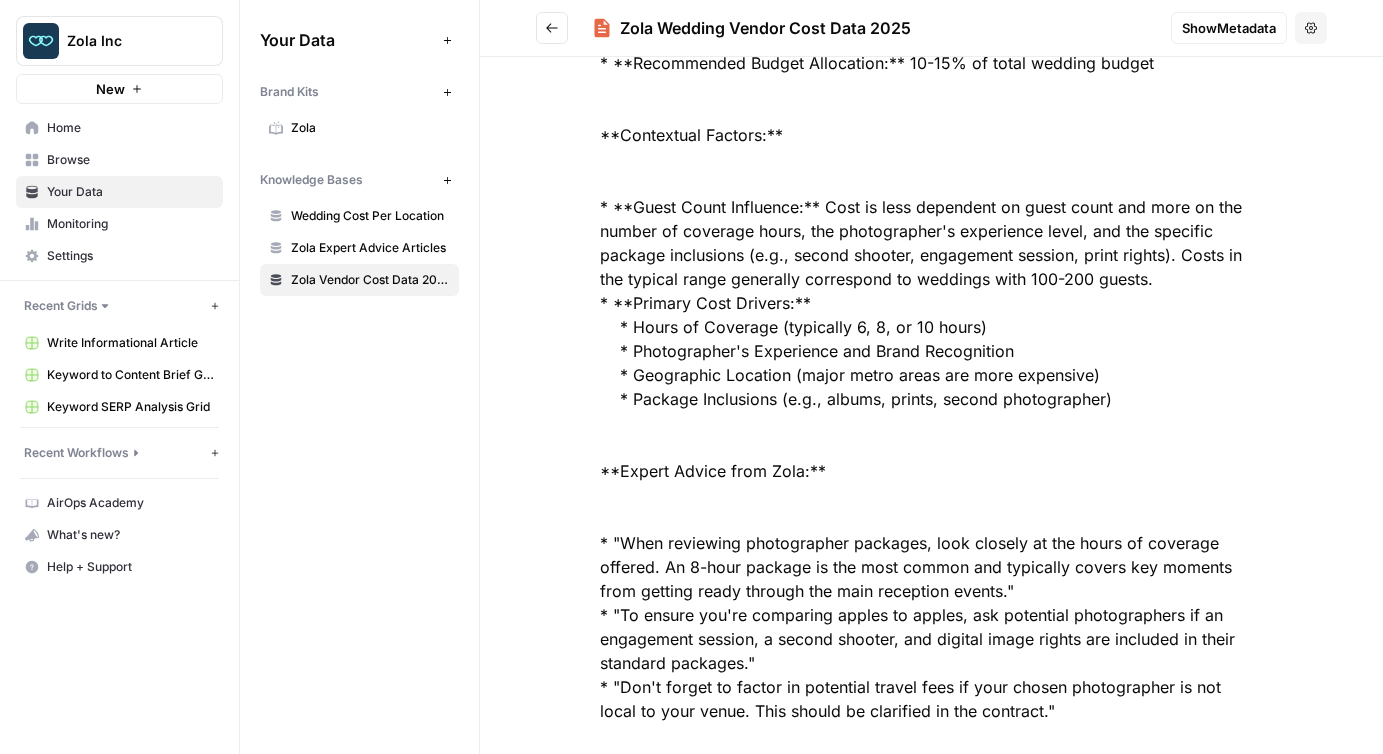 scroll, scrollTop: 389, scrollLeft: 0, axis: vertical 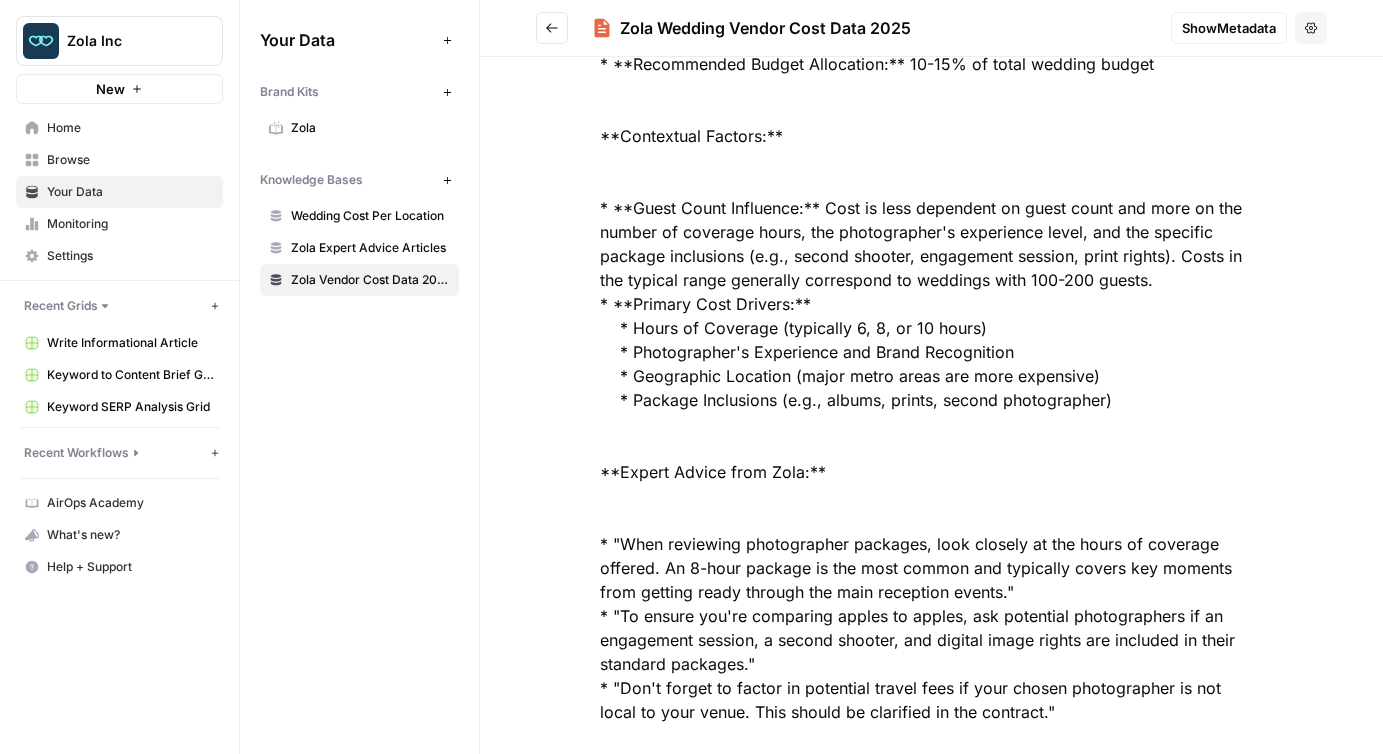 click at bounding box center [931, 4732] 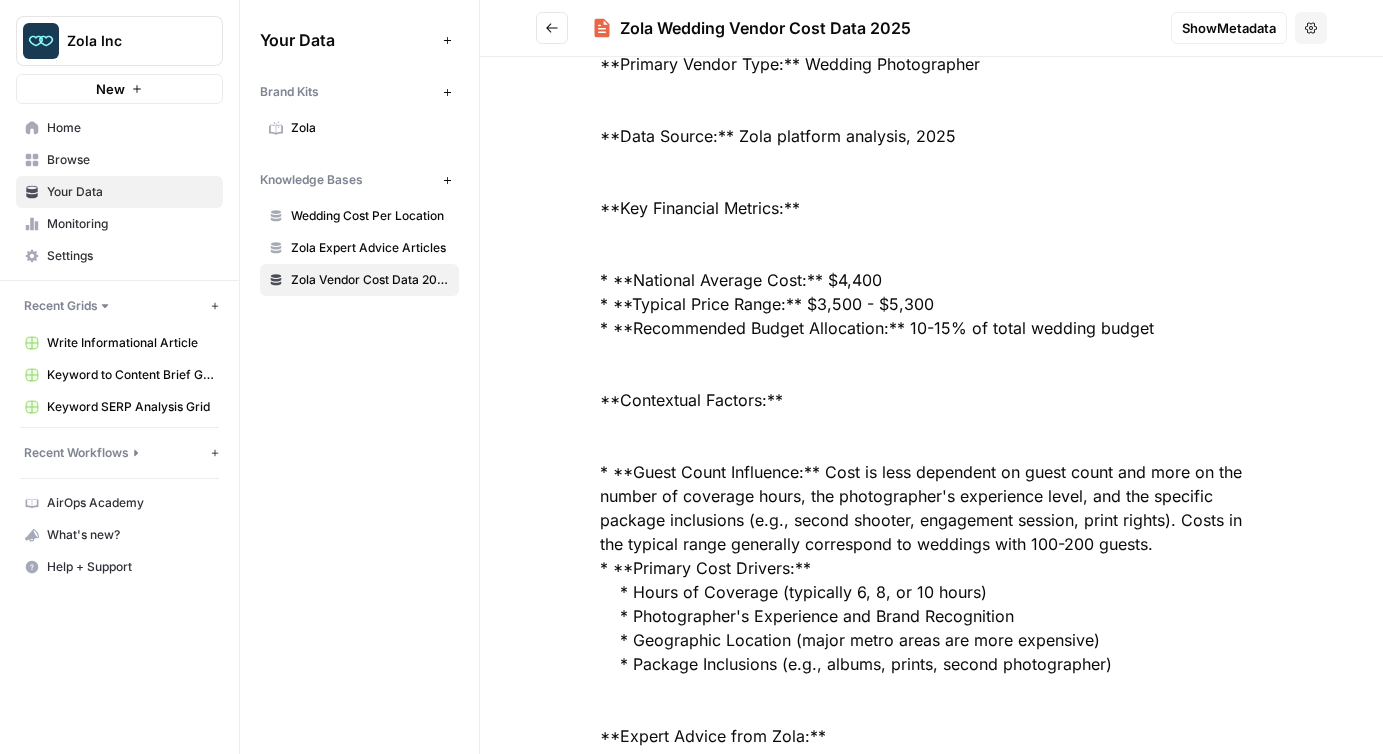 scroll, scrollTop: 0, scrollLeft: 0, axis: both 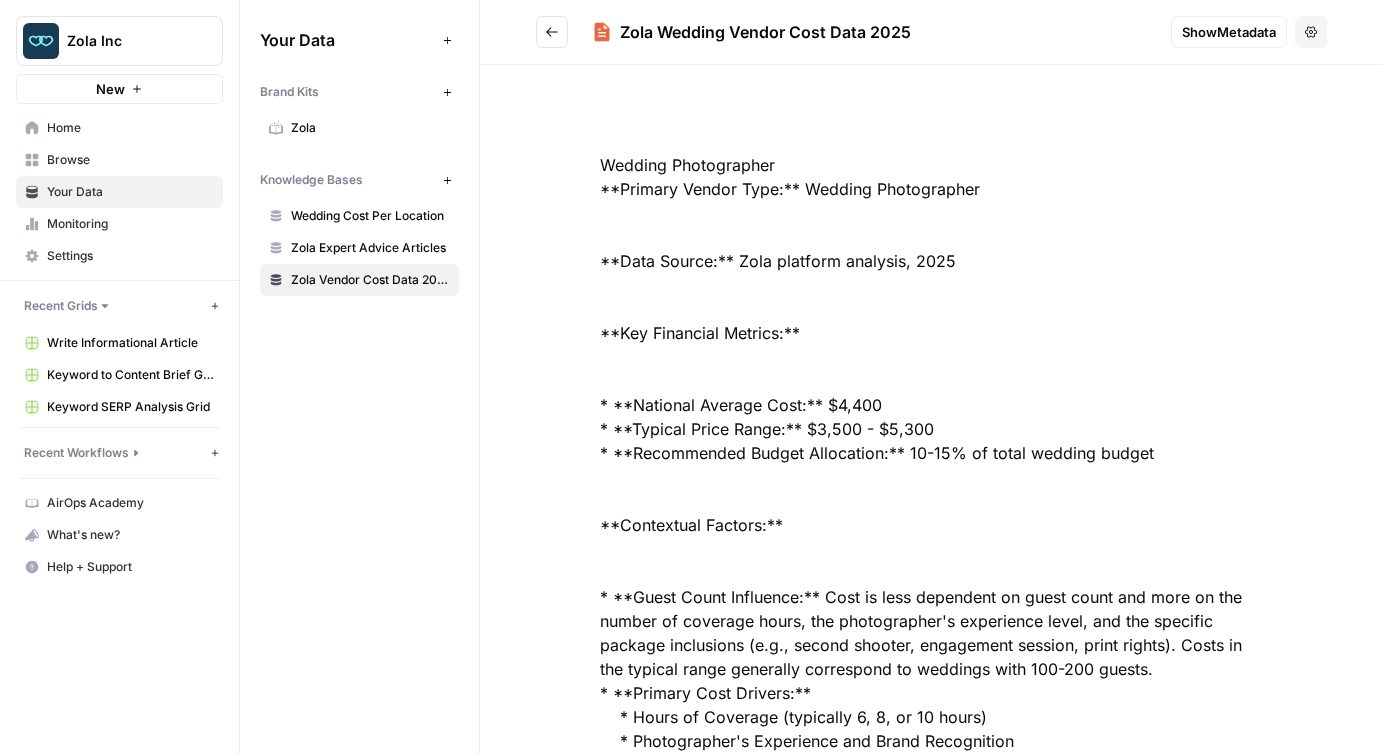drag, startPoint x: 738, startPoint y: 261, endPoint x: 949, endPoint y: 251, distance: 211.23683 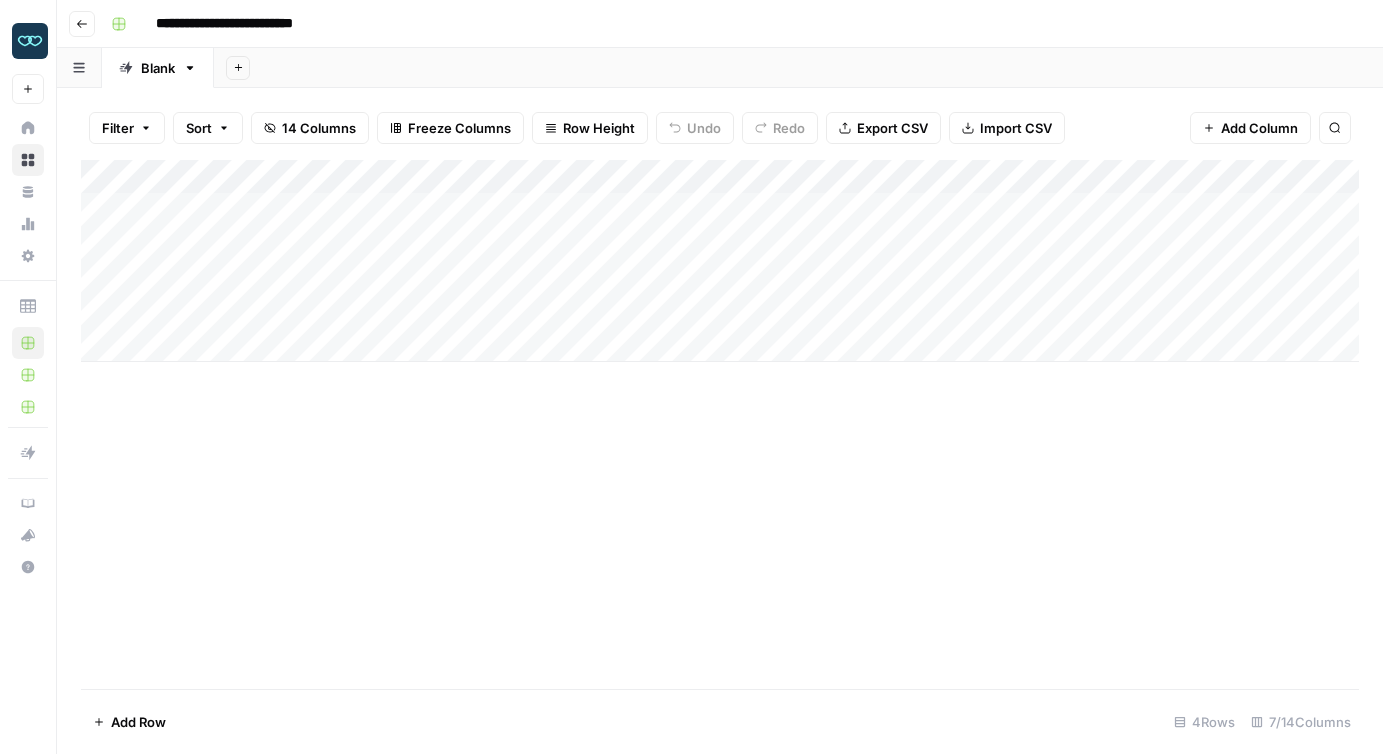 scroll, scrollTop: 0, scrollLeft: 0, axis: both 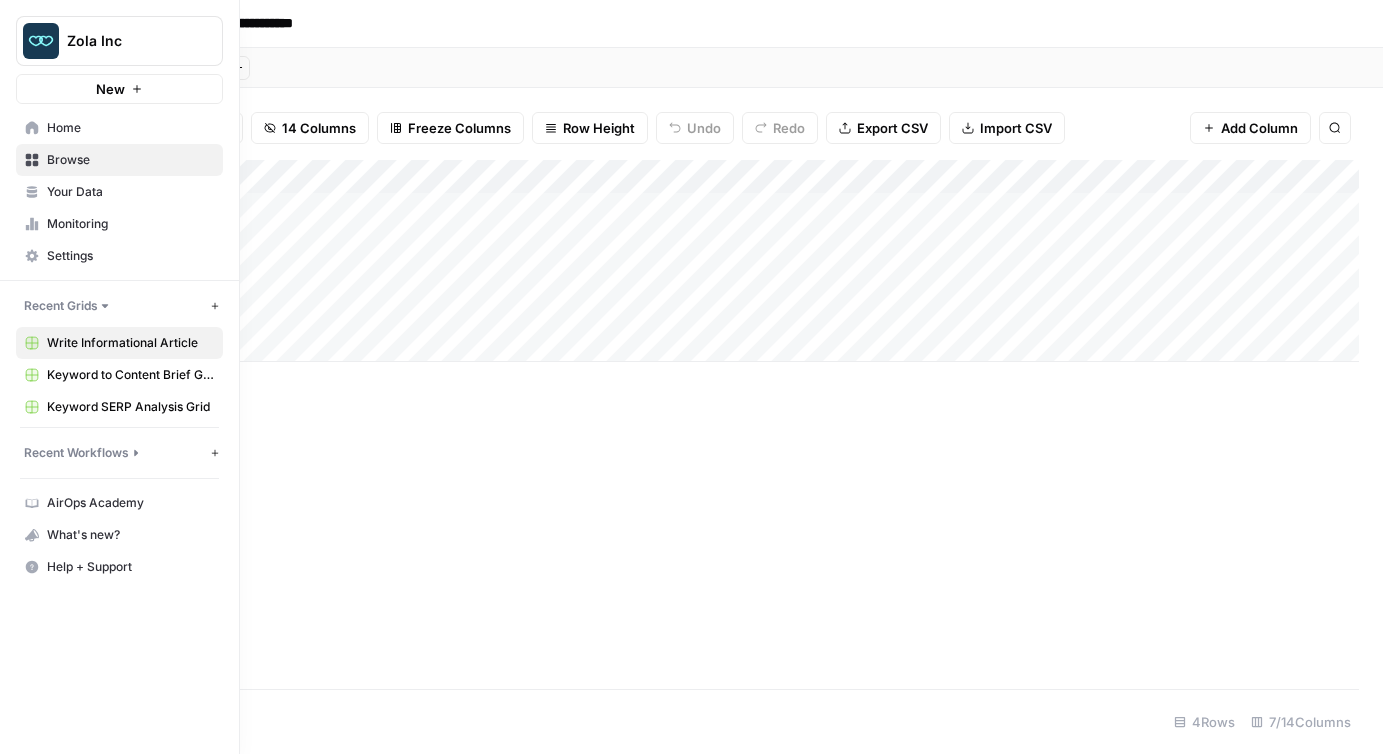 click on "Home" at bounding box center [130, 128] 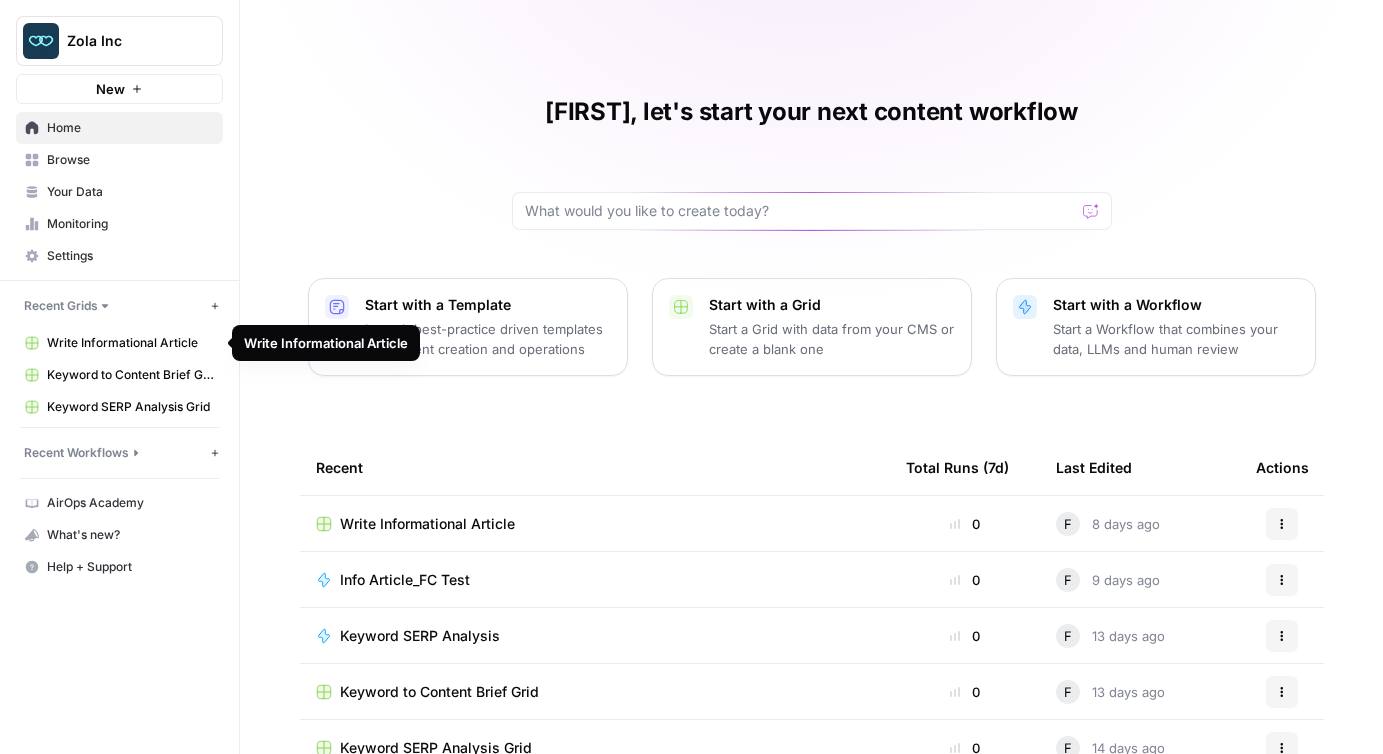 click on "Write Informational Article" at bounding box center [130, 343] 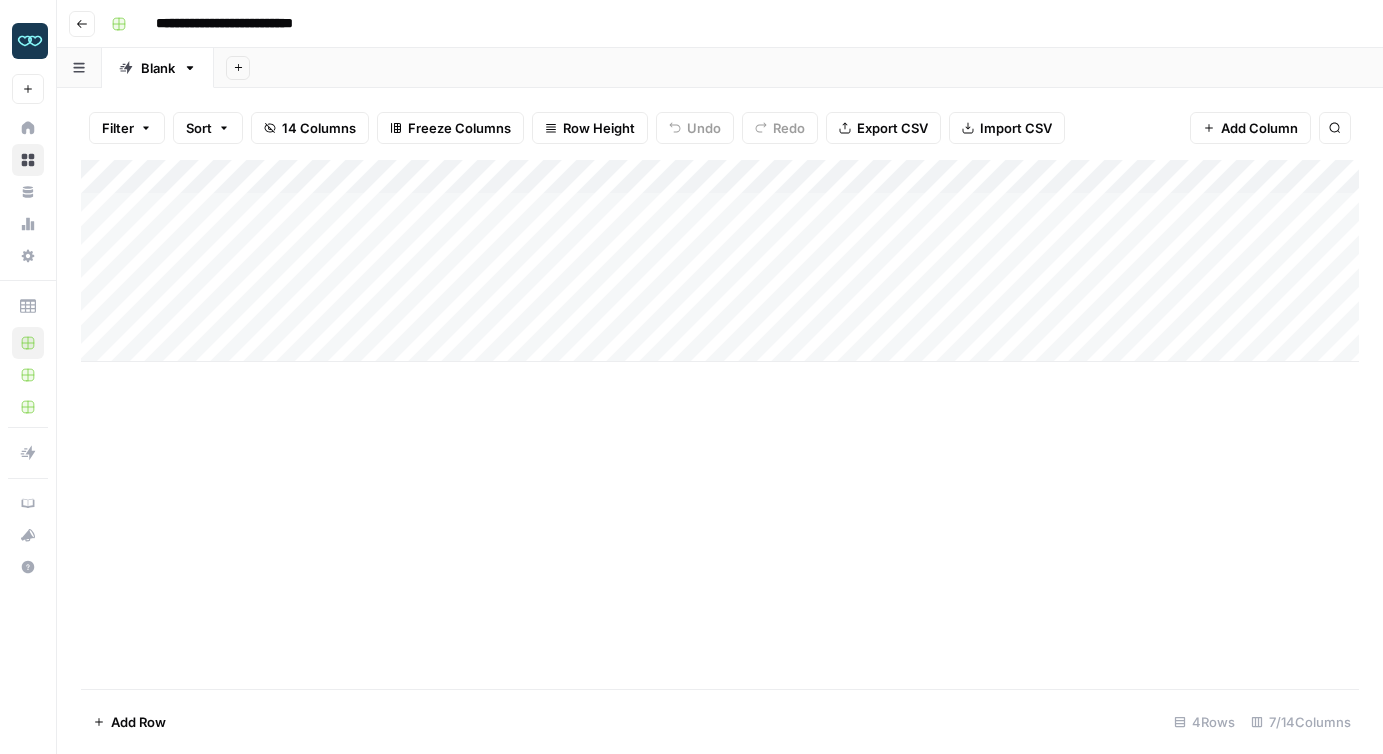 scroll, scrollTop: 0, scrollLeft: 0, axis: both 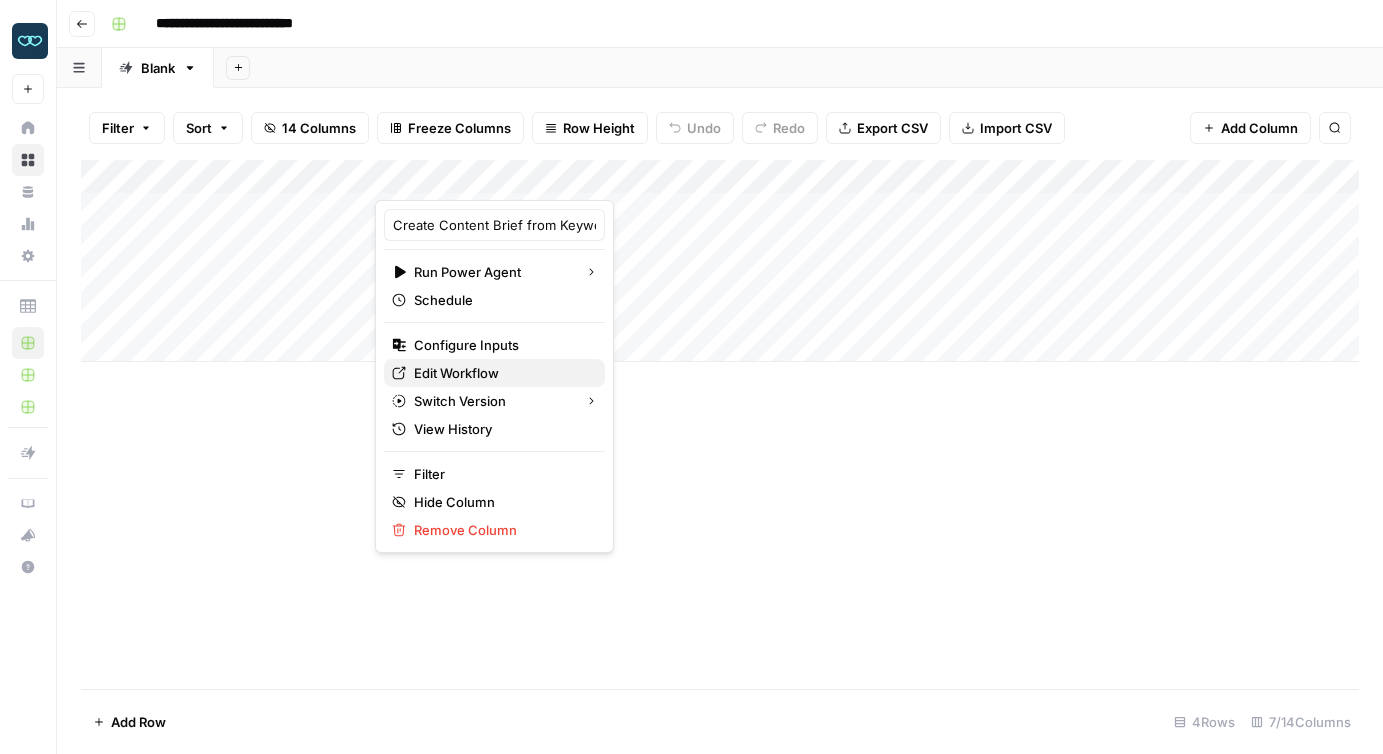 click on "Edit Workflow" at bounding box center (501, 373) 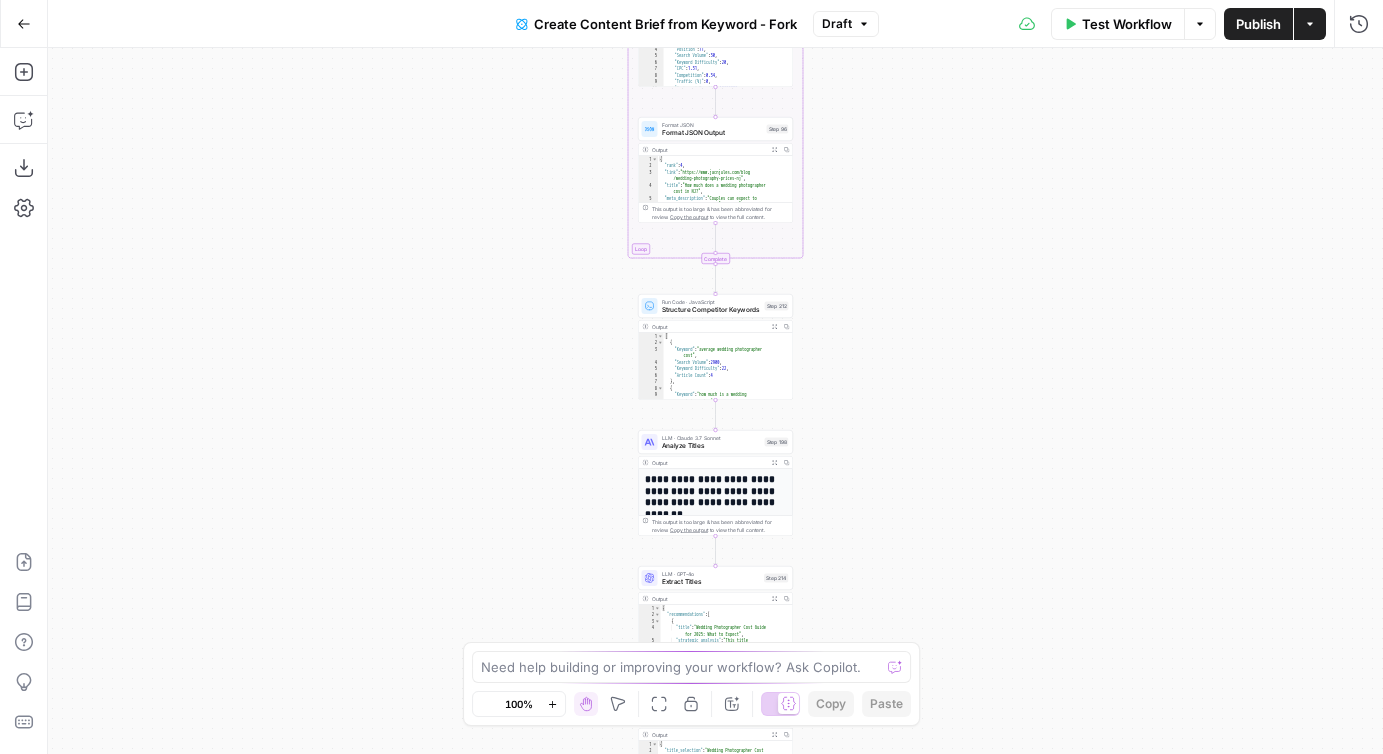scroll, scrollTop: 0, scrollLeft: 0, axis: both 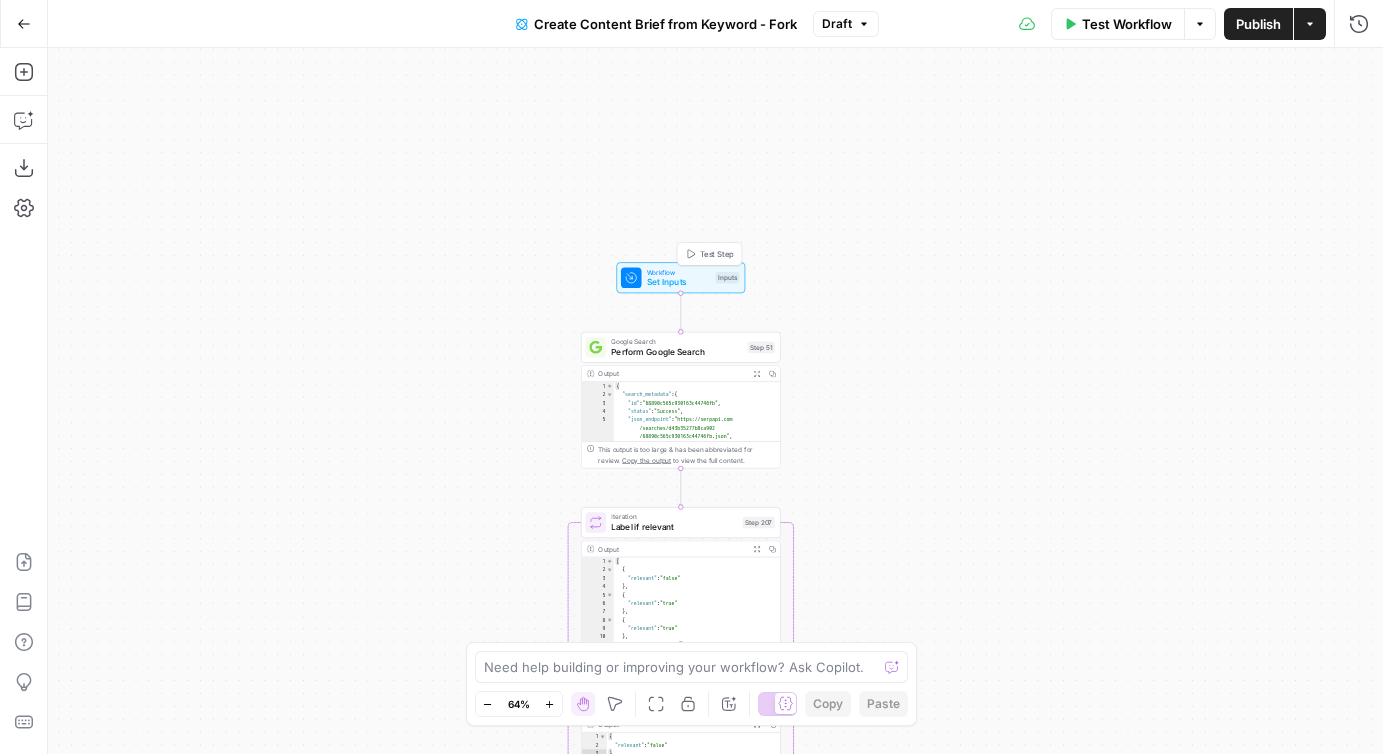 click on "Workflow" at bounding box center (679, 272) 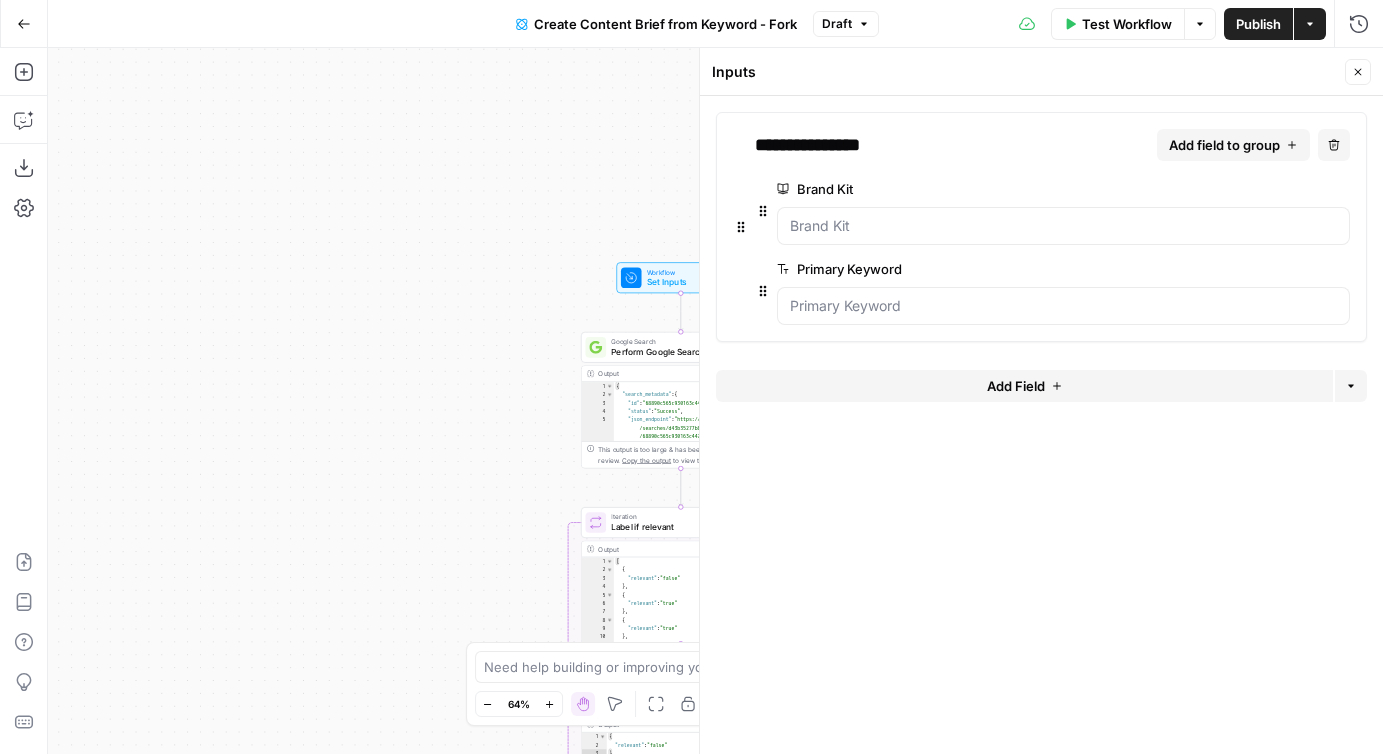 click on "Workflow Set Inputs Inputs Google Search Perform Google Search Step 51 Output Expand Output Copy 1 2 3 4 5 6 {    "search_metadata" :  {      "id" :  "68890c565c930163c44746fb" ,      "status" :  "Success" ,      "json_endpoint" :  "https://serpapi.com          /searches/d43b35277b8ca902          /68890c565c930163c44746fb.json" ,      "pixel_position_endpoint" :  "https          ://serpapi.com/searches          /d43b35277b8ca902          /68890c565c930163c44746fb          .json_with_pixel_position" ,     This output is too large & has been abbreviated for review.   Copy the output   to view the full content. Loop Iteration Label if relevant Step 207 Output Expand Output Copy 1 2 3 4 5 6 7 8 9 10 11 12 [    {      "relevant" :  "false"    } ,    {      "relevant" :  "true"    } ,    {      "relevant" :  "true"    } ,    {      "relevant" :  "true"     LLM · GPT-4o Mini Determine if relevant Step 208 Output Expand Output Copy 1 2 3 {    "relevant" :  "false"" at bounding box center [715, 401] 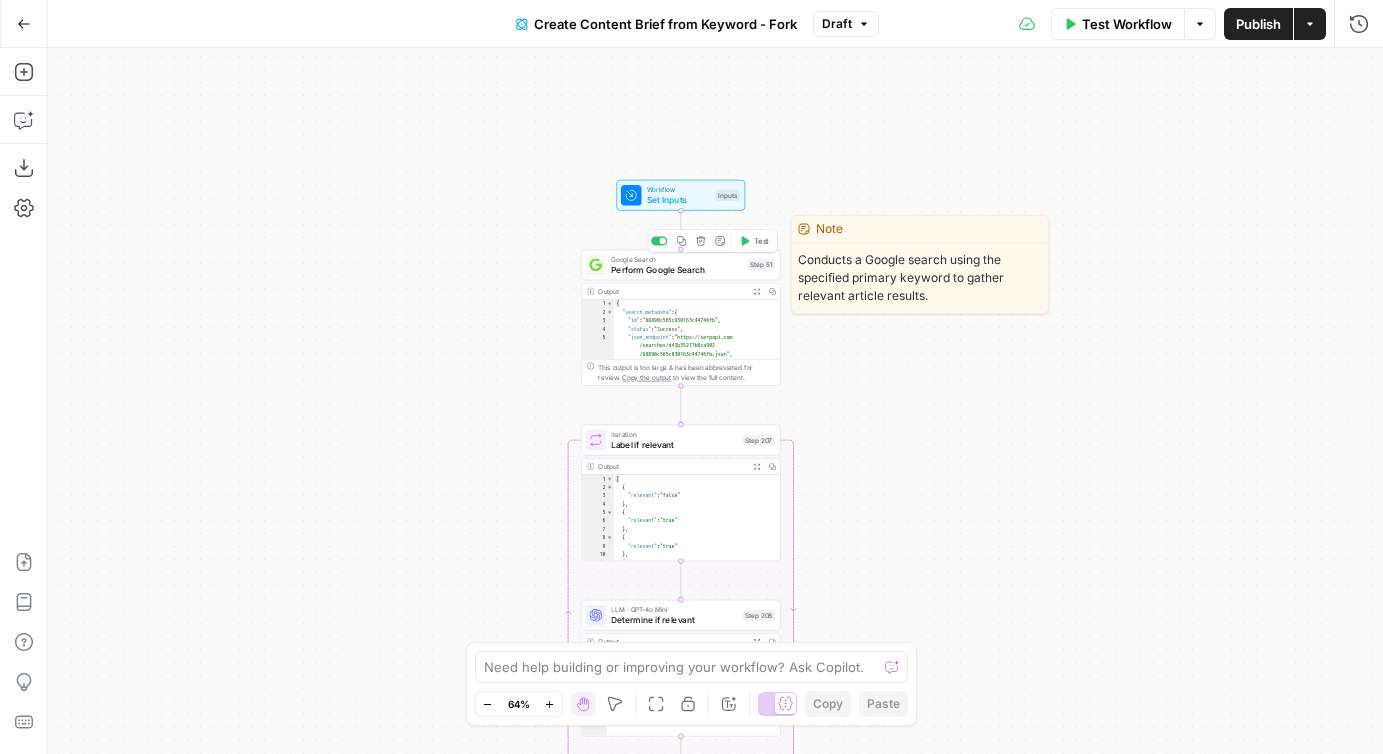 click on "Perform Google Search" at bounding box center [676, 269] 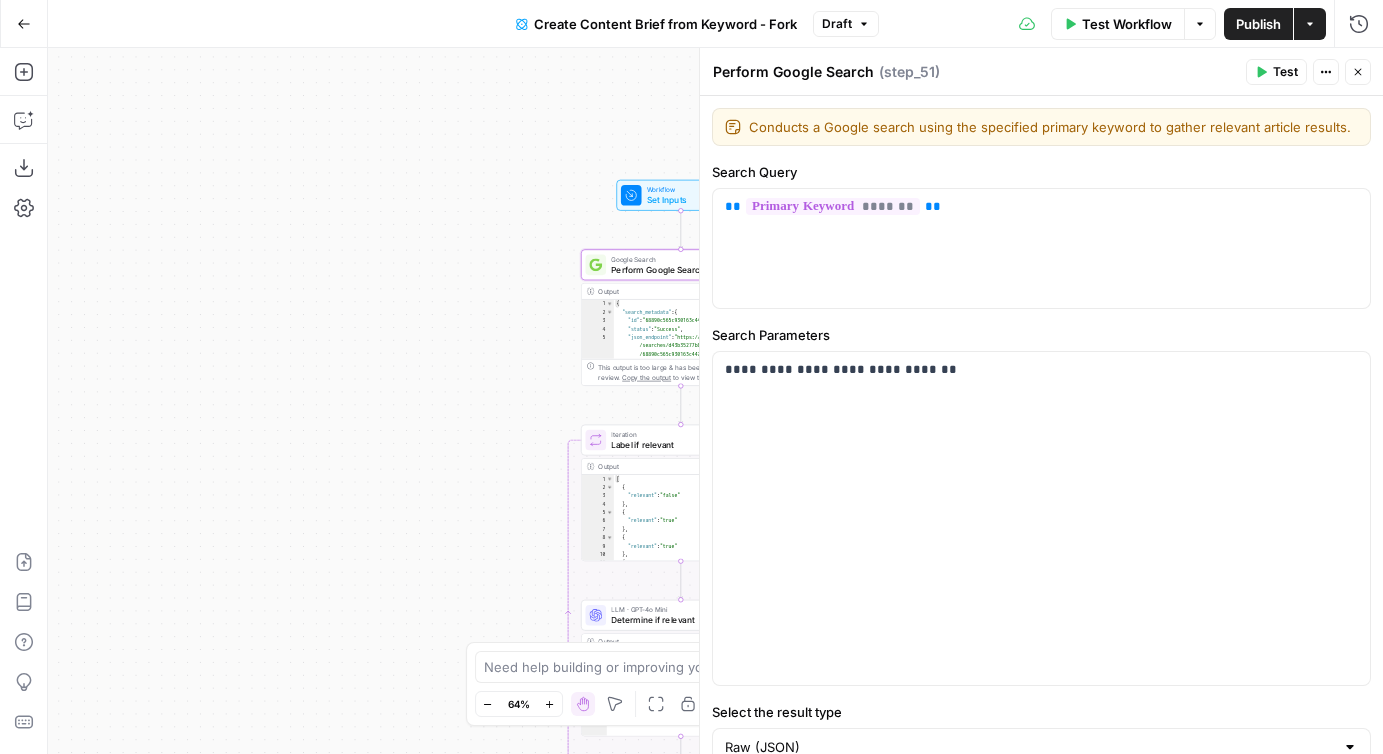 click 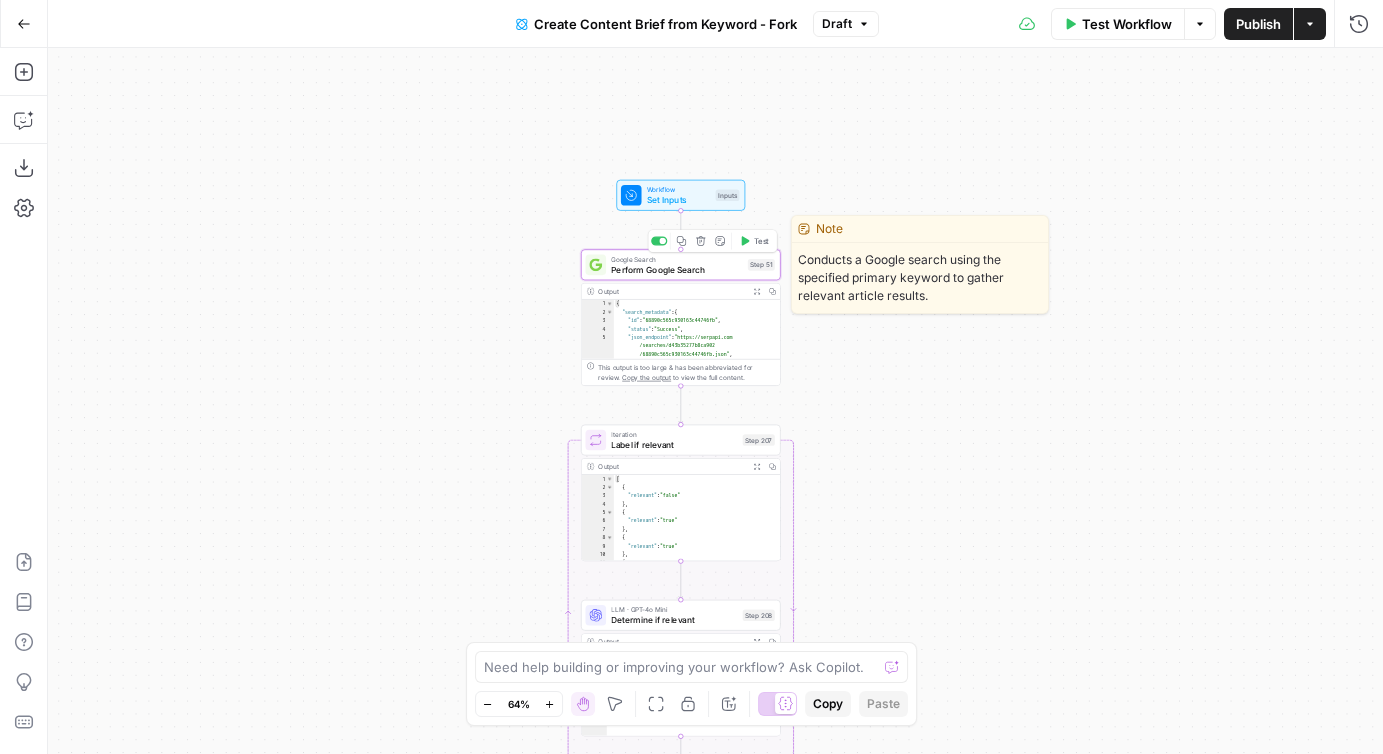 click on "Perform Google Search" at bounding box center (676, 269) 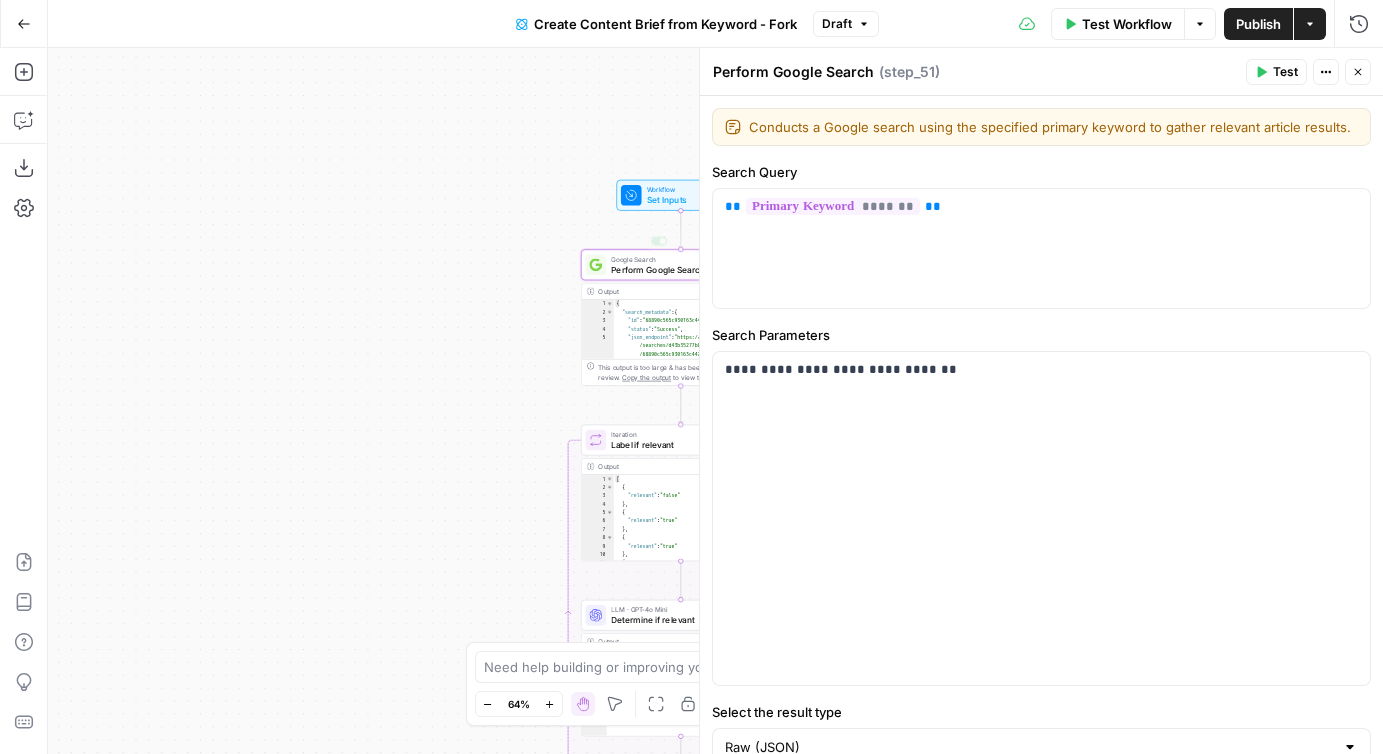 click on "Workflow Set Inputs Inputs Google Search Perform Google Search Step 51 Copy step Delete step Edit Note Test Output Expand Output Copy 1 2 3 4 5 6 {    "search_metadata" :  {      "id" :  "68890c565c930163c44746fb" ,      "status" :  "Success" ,      "json_endpoint" :  "https://serpapi.com          /searches/d43b35277b8ca902          /68890c565c930163c44746fb.json" ,      "pixel_position_endpoint" :  "https          ://serpapi.com/searches          /d43b35277b8ca902          /68890c565c930163c44746fb          .json_with_pixel_position" ,     This output is too large & has been abbreviated for review.   Copy the output   to view the full content. Loop Iteration Label if relevant Step 207 Output Expand Output Copy 1 2 3 4 5 6 7 8 9 10 11 12 [    {      "relevant" :  "false"    } ,    {      "relevant" :  "true"    } ,    {      "relevant" :  "true"    } ,    {      "relevant" :  "true"     LLM · GPT-4o Mini Determine if relevant Step 208 Output Expand Output 1" at bounding box center [715, 401] 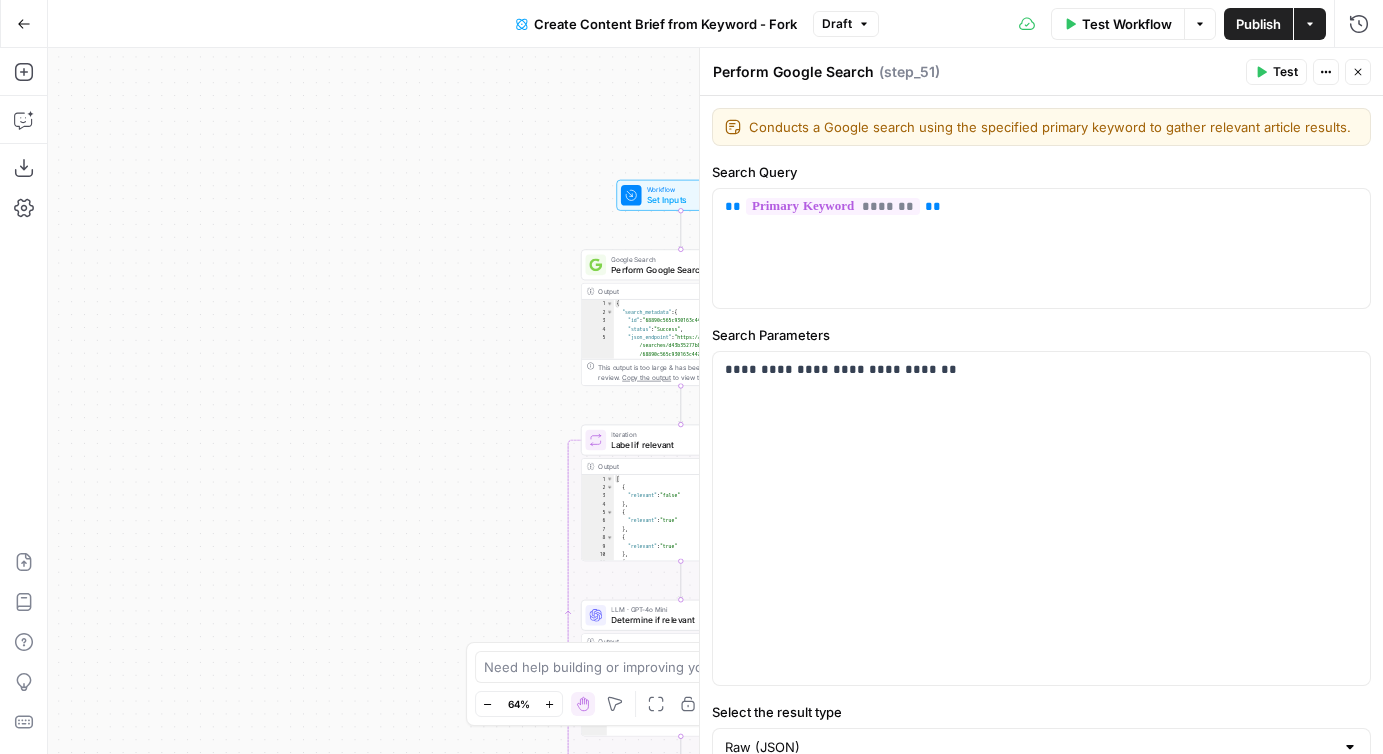 click 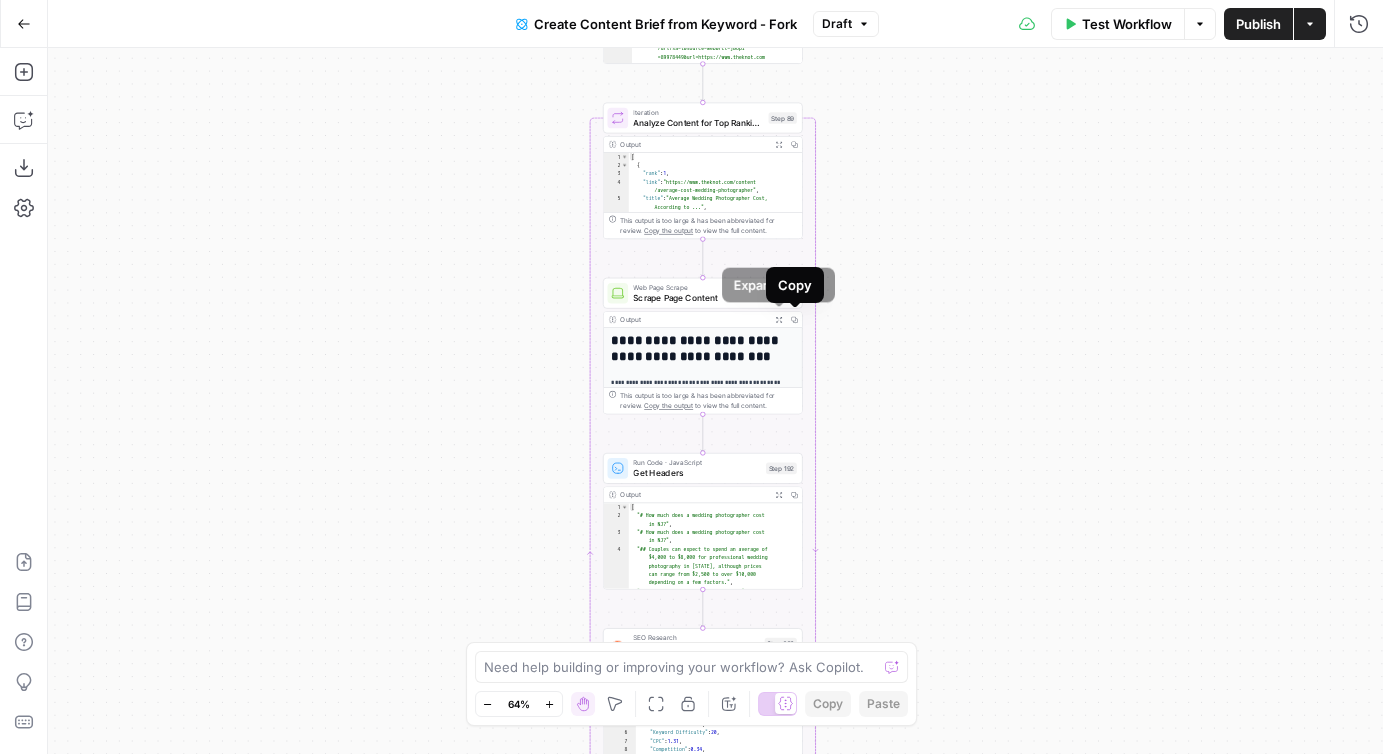 click 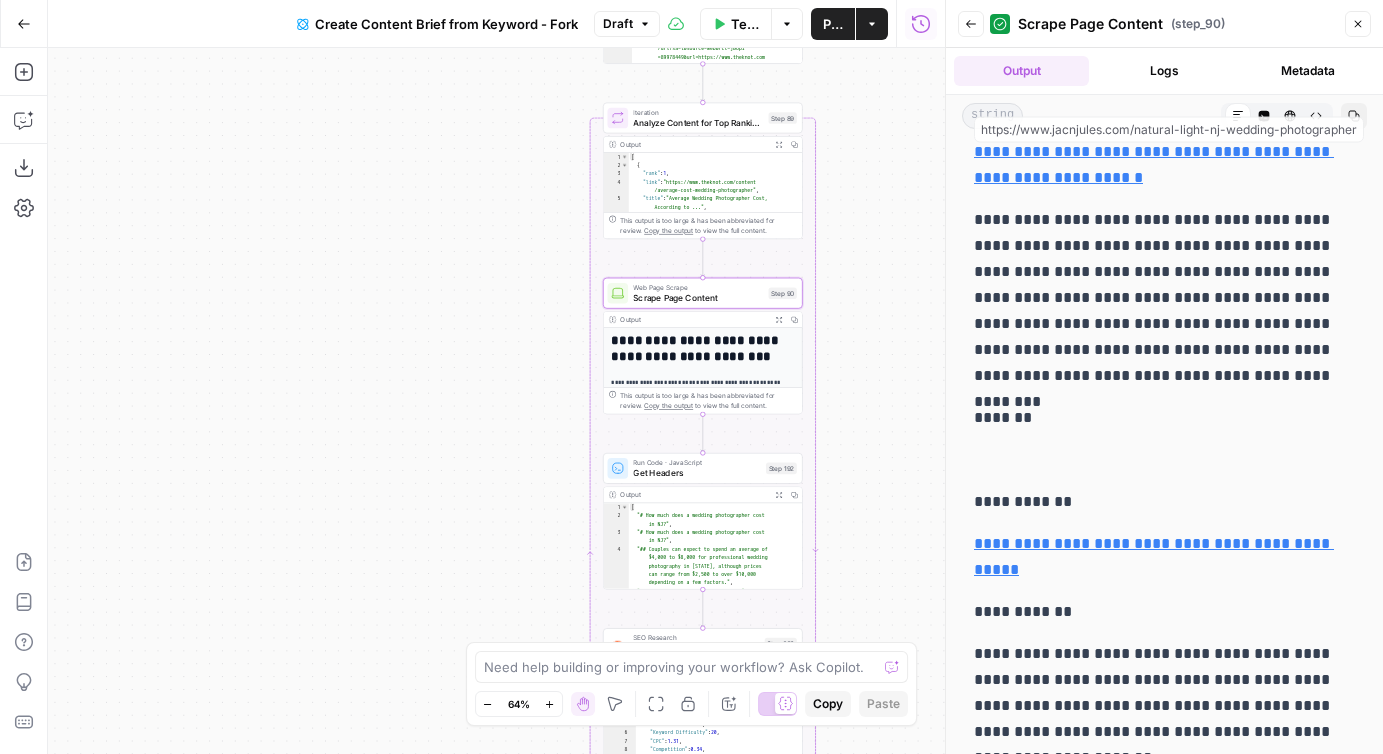 scroll, scrollTop: 3131, scrollLeft: 0, axis: vertical 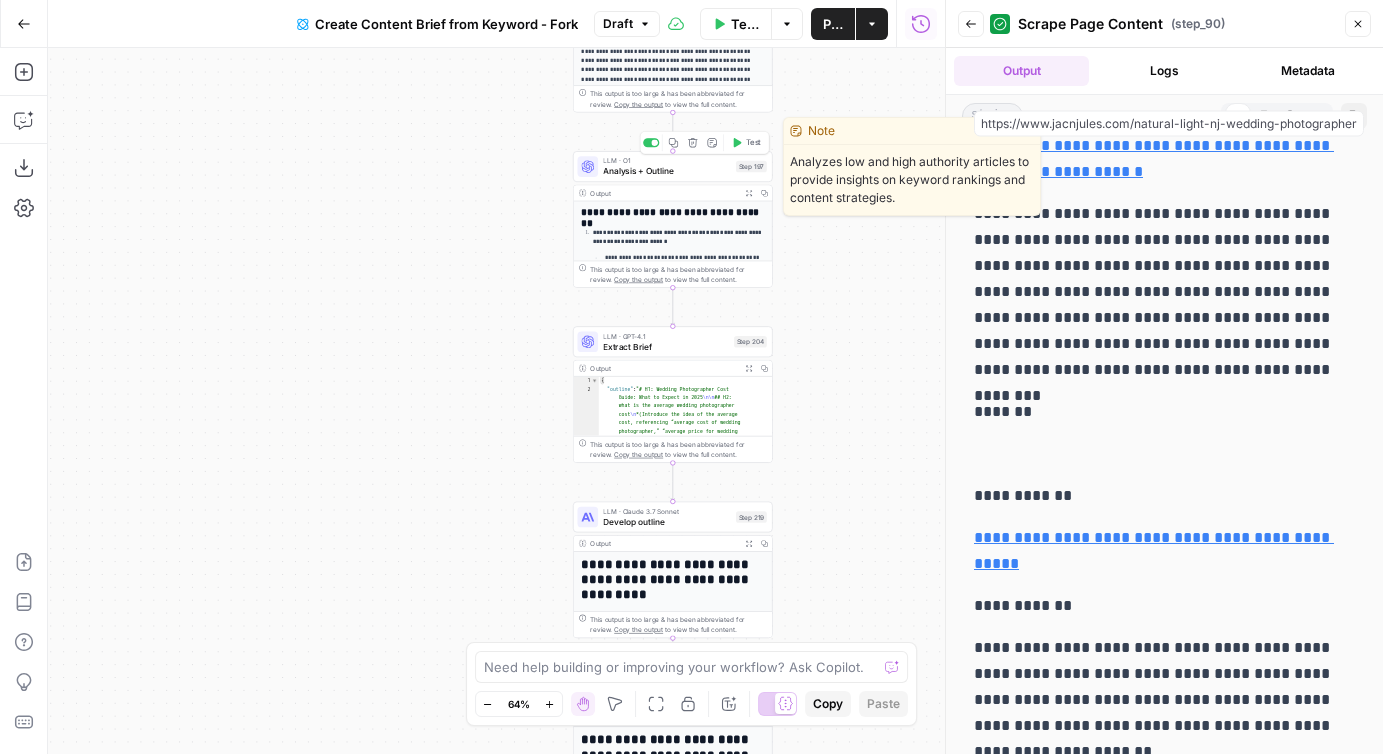 click on "Analysis + Outline" at bounding box center (667, 171) 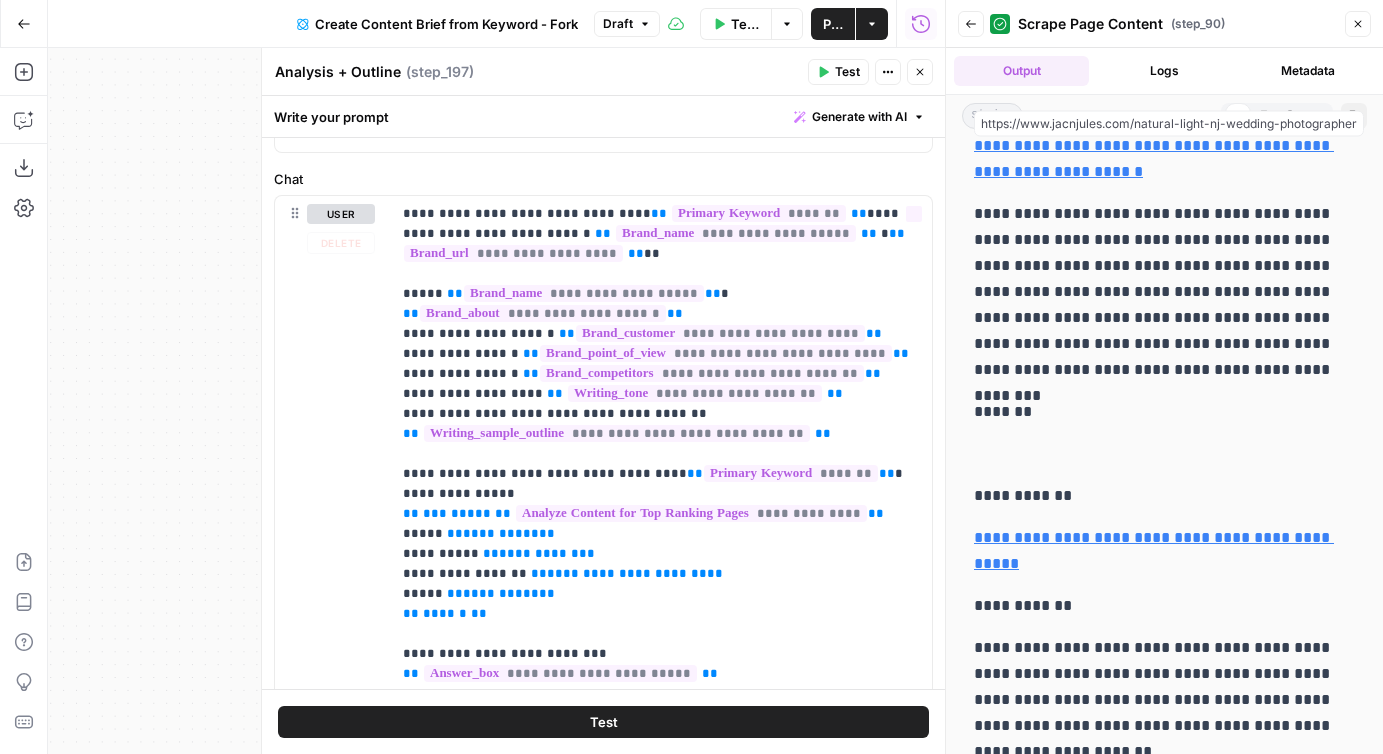 scroll, scrollTop: 252, scrollLeft: 0, axis: vertical 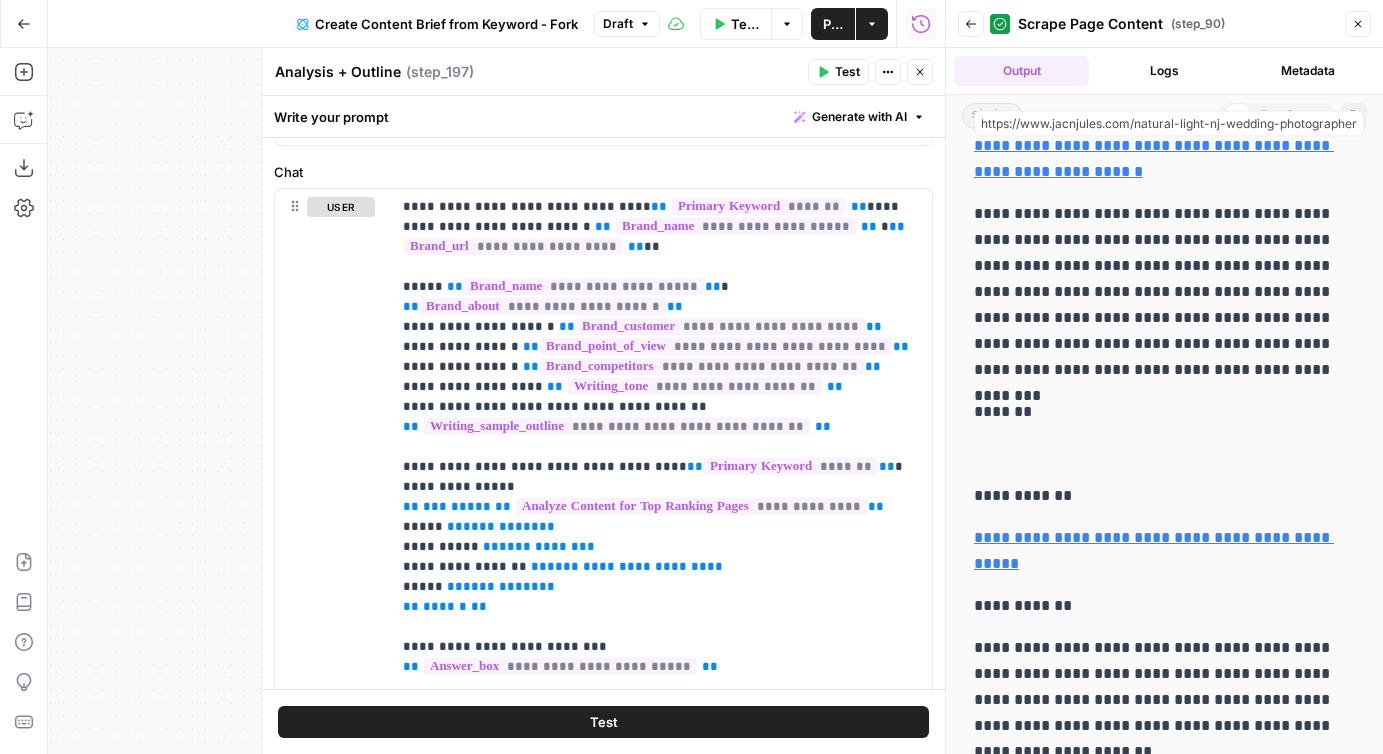 click on "Close" at bounding box center [920, 72] 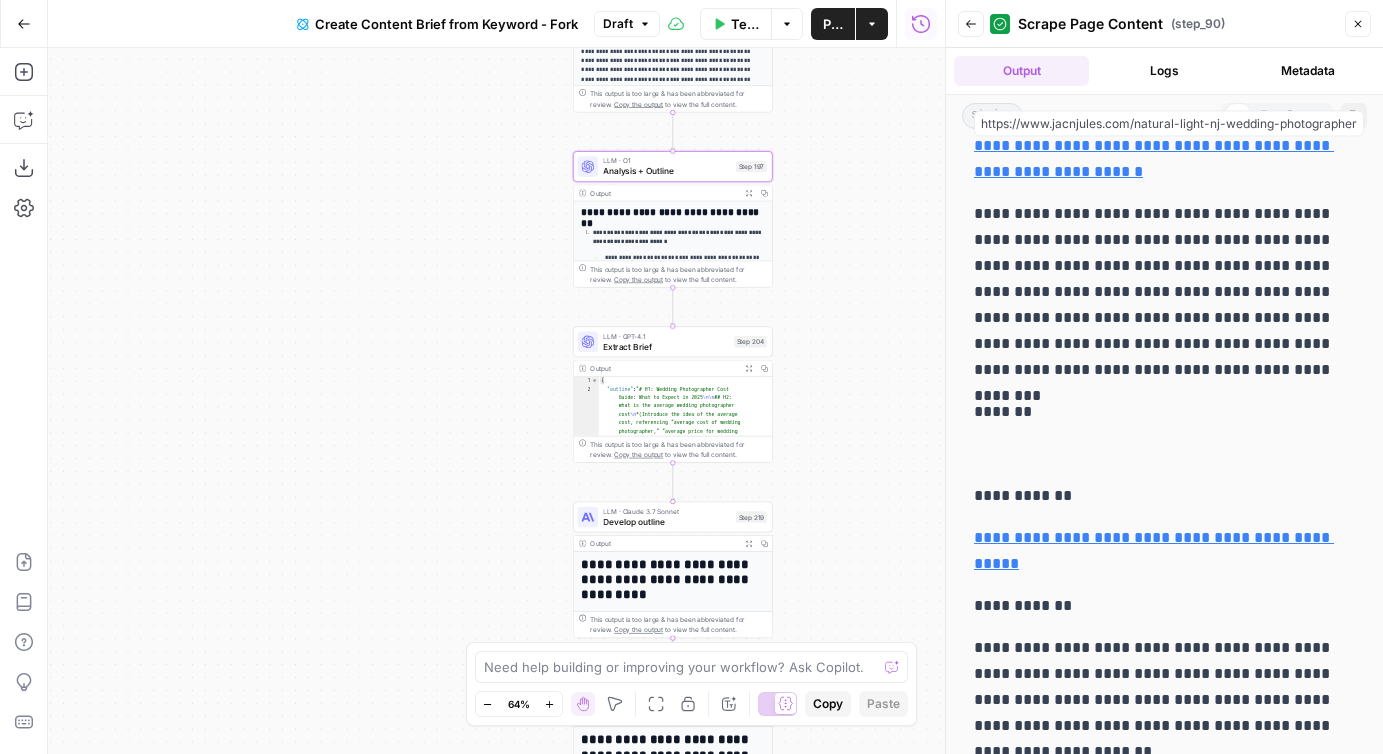 click on "Analysis + Outline" at bounding box center (667, 171) 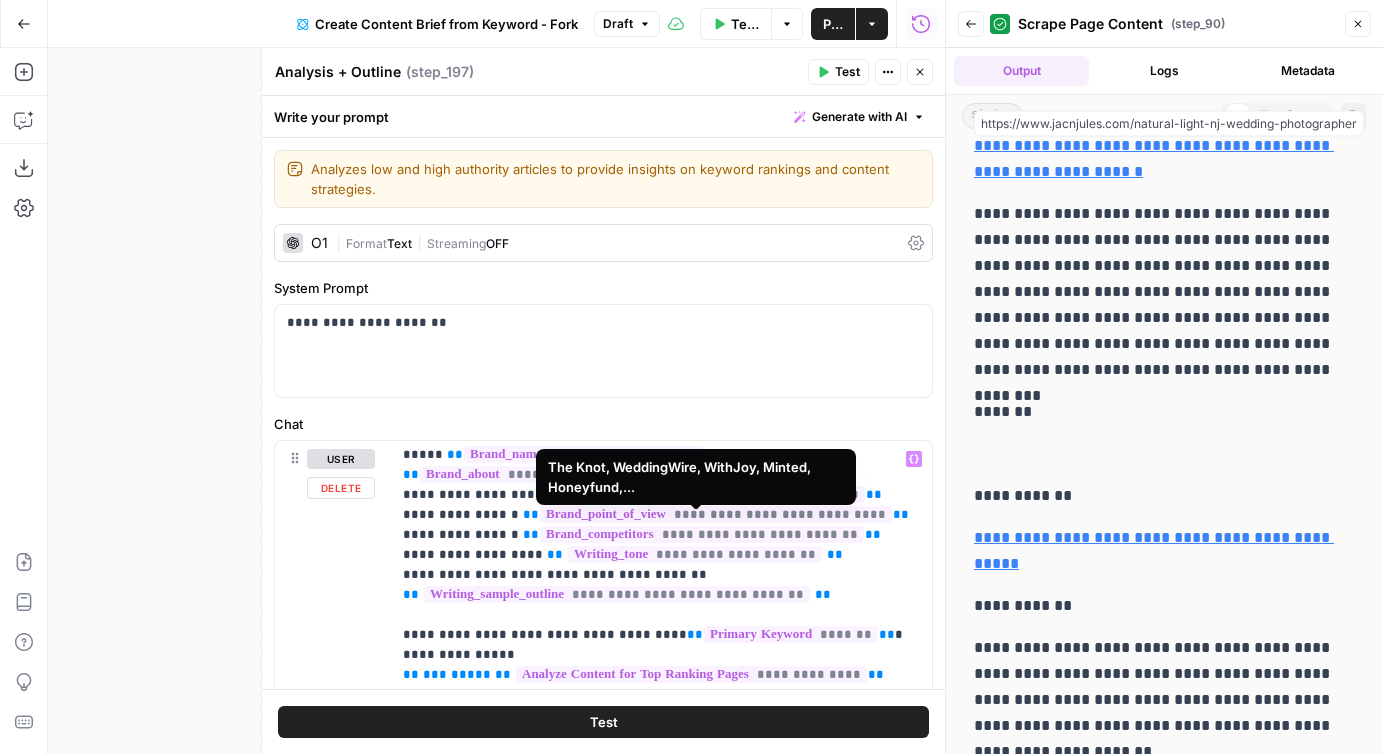 scroll, scrollTop: 89, scrollLeft: 0, axis: vertical 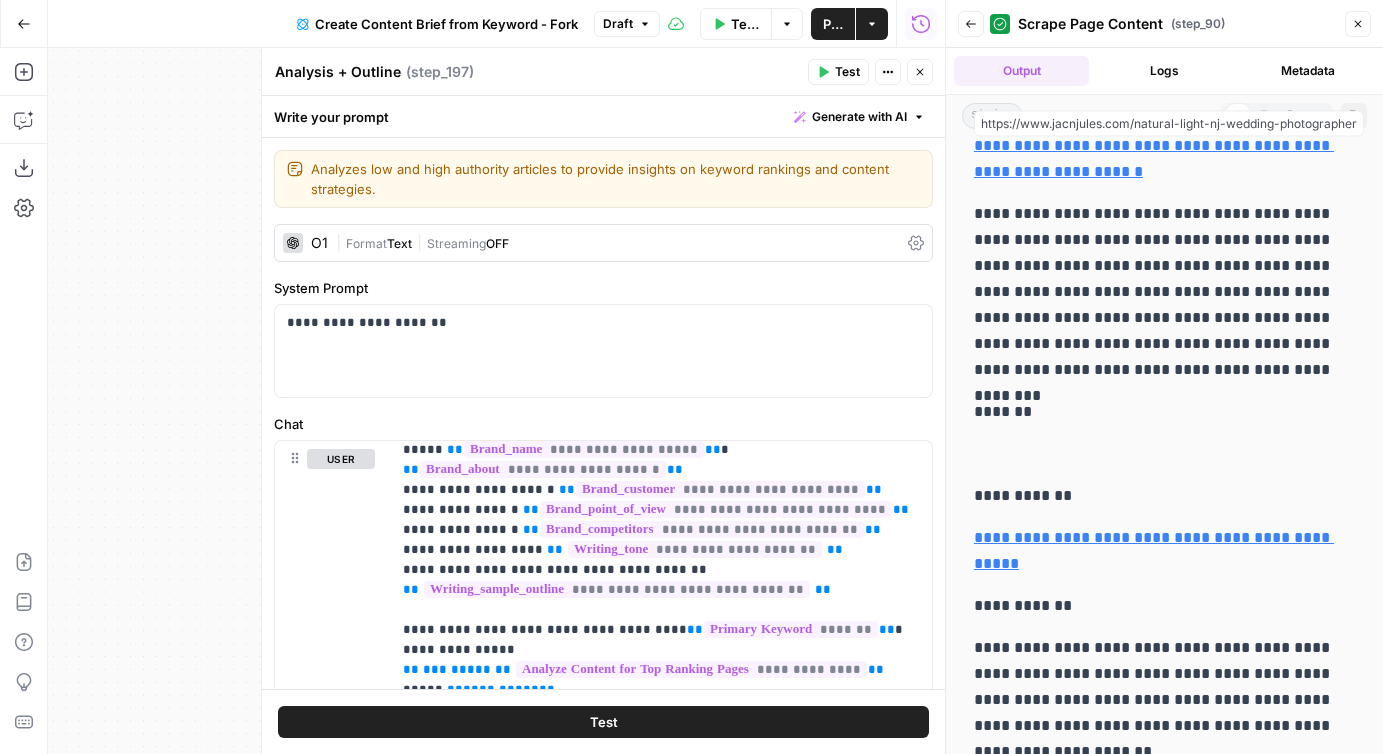 click 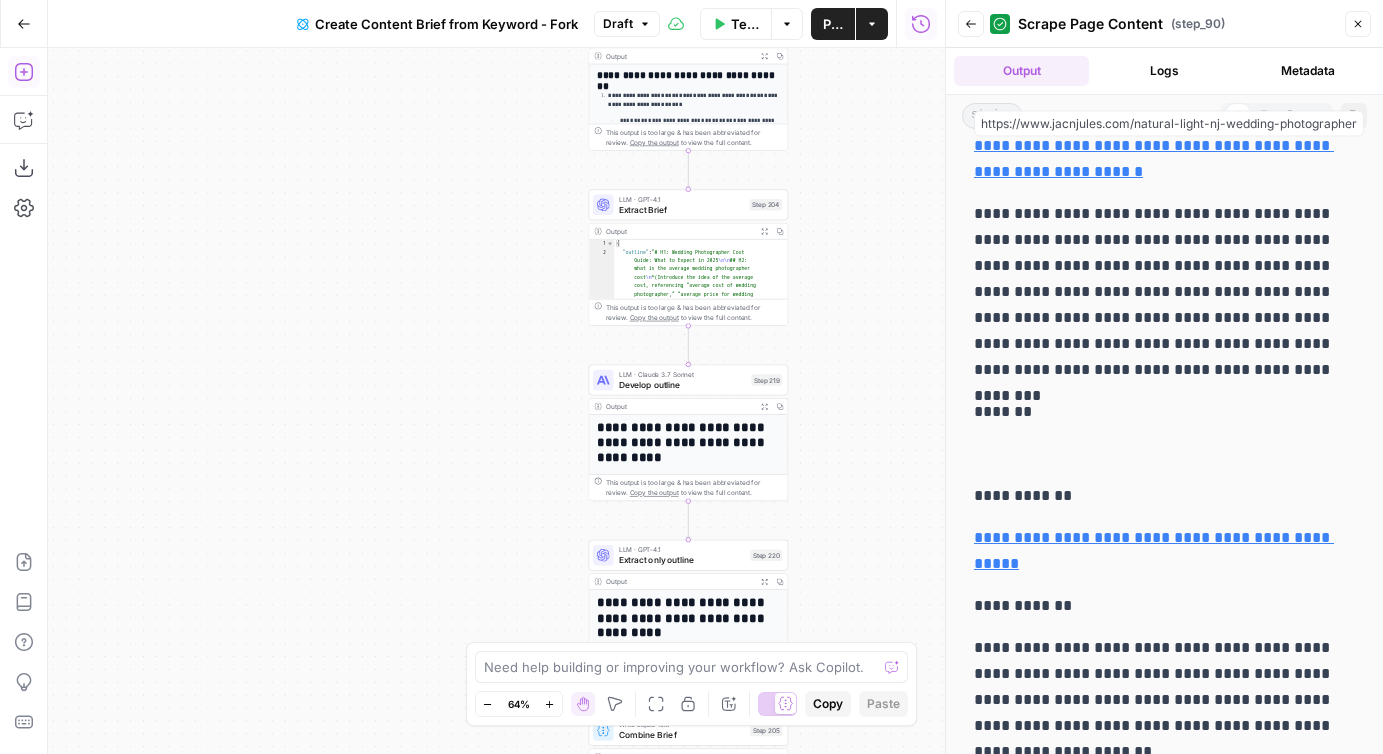 click 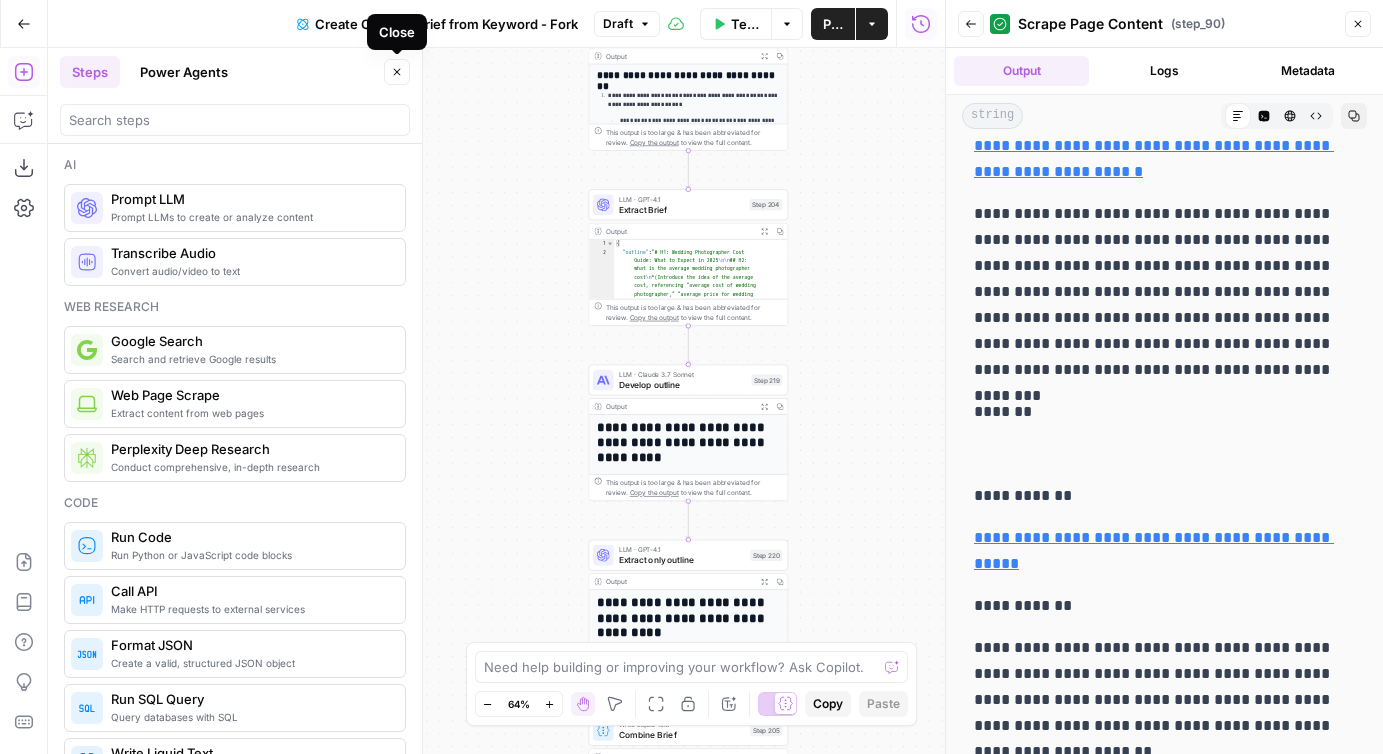 click 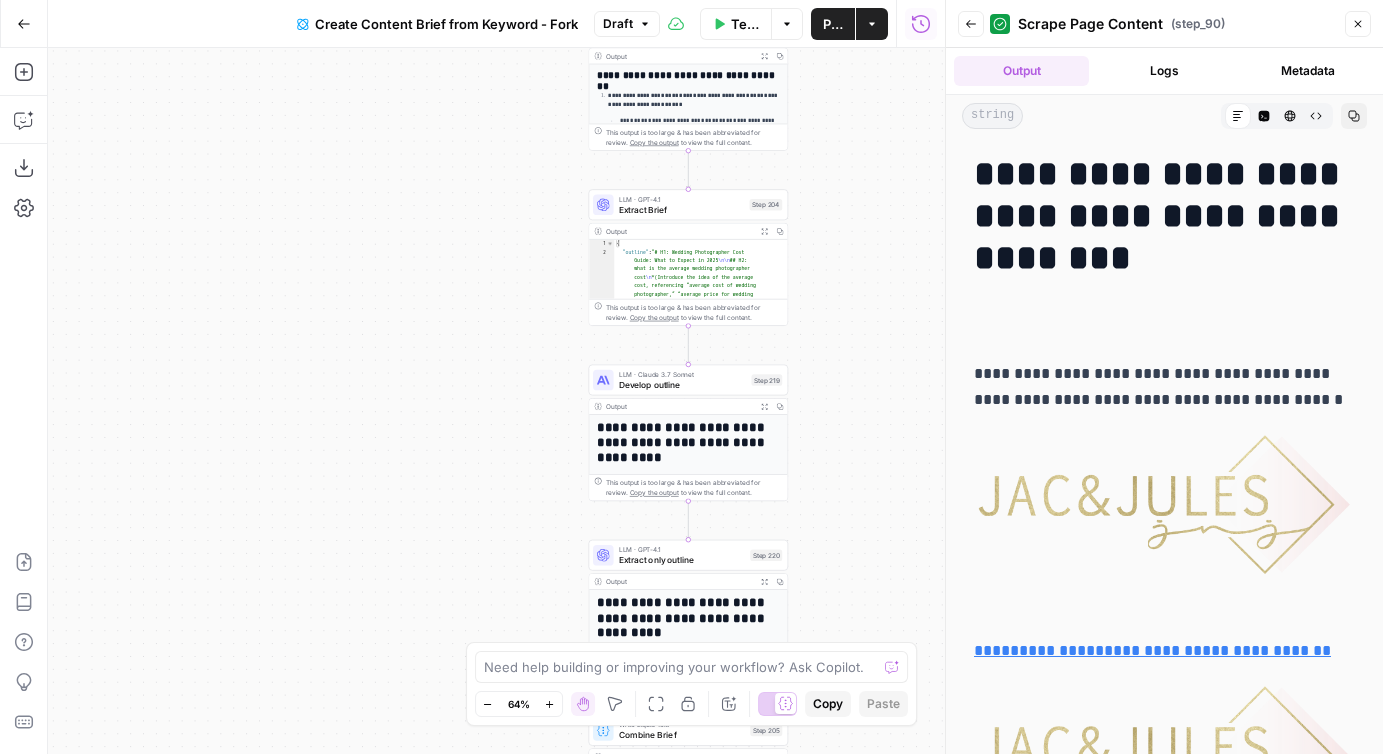 scroll, scrollTop: 0, scrollLeft: 0, axis: both 